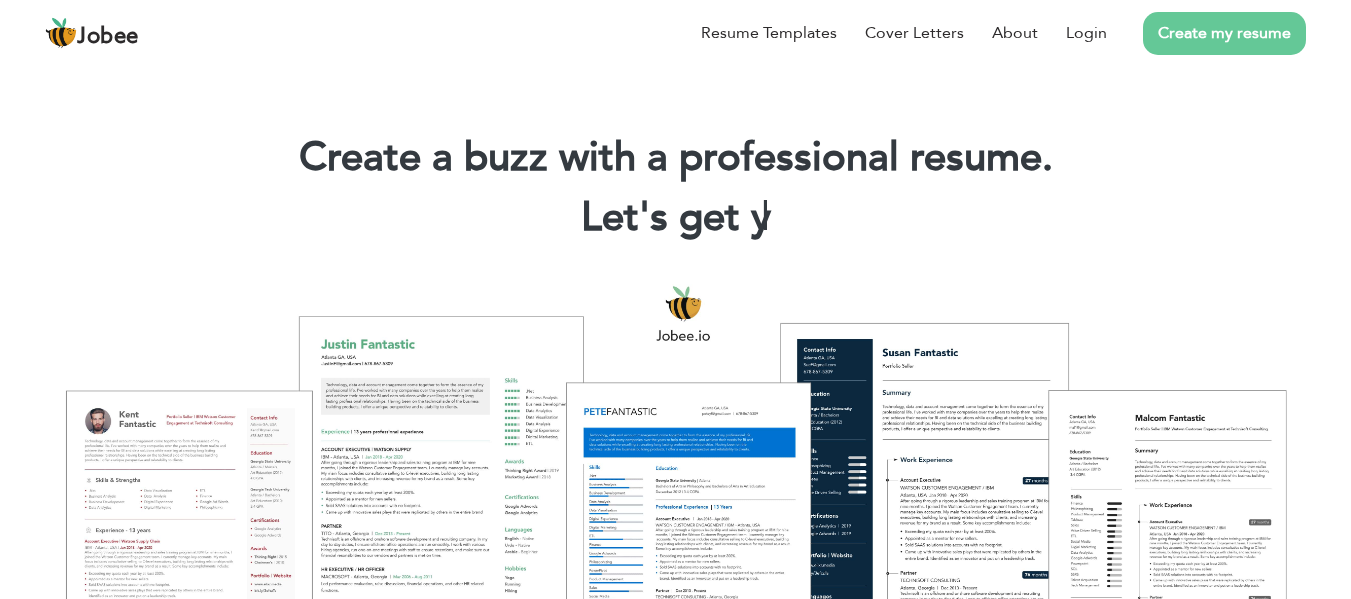 scroll, scrollTop: 0, scrollLeft: 0, axis: both 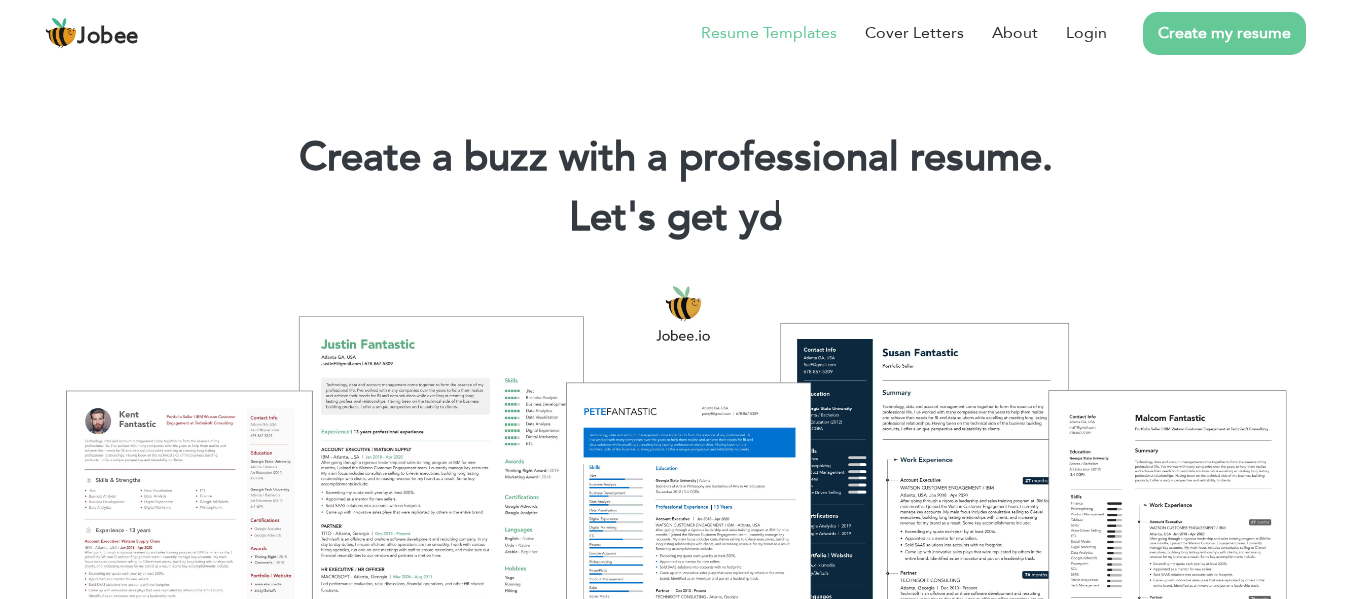 click on "Resume Templates" at bounding box center [769, 33] 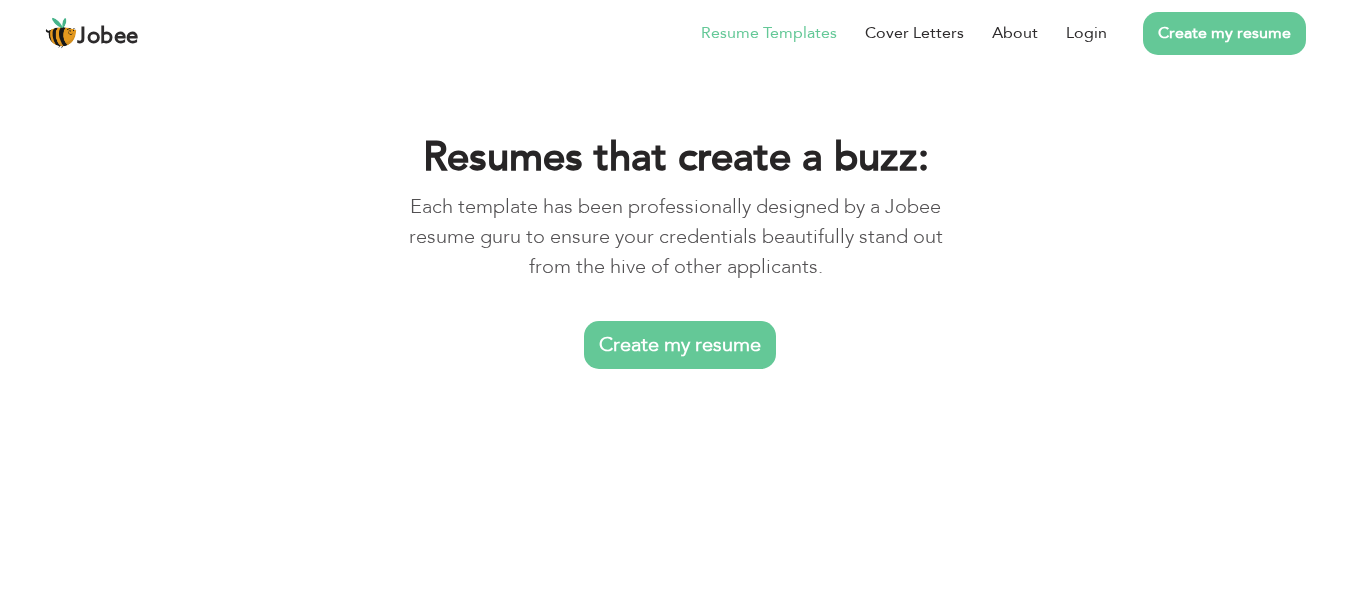 scroll, scrollTop: 0, scrollLeft: 0, axis: both 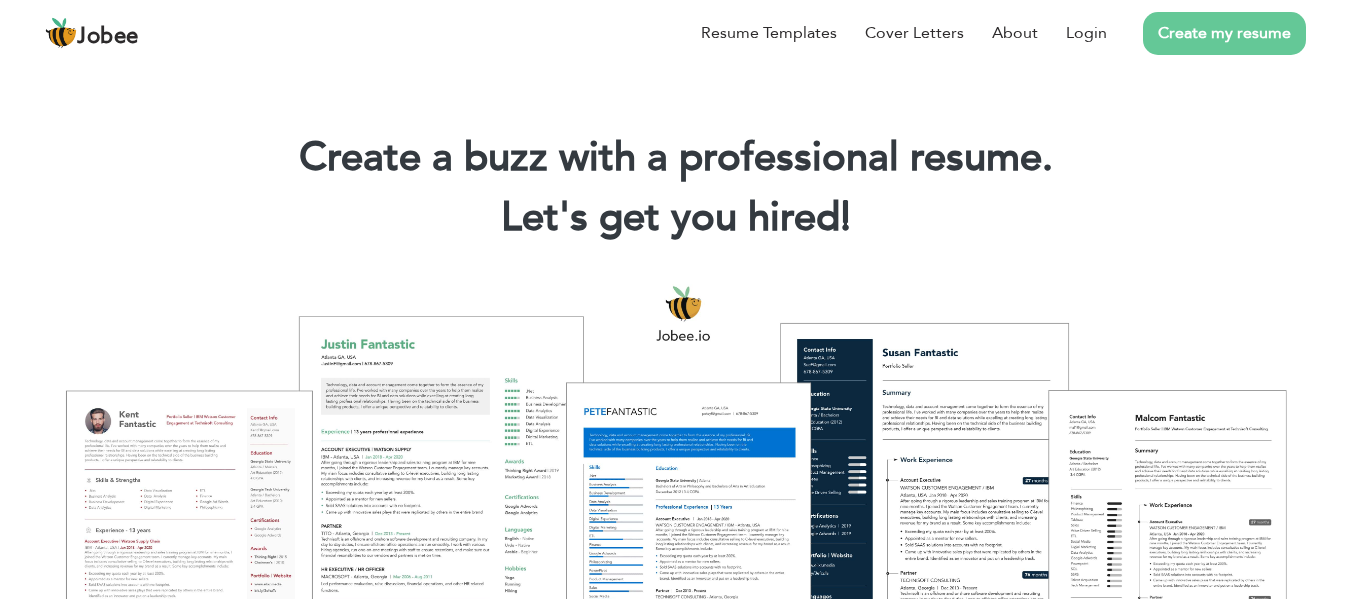 click on "Create my resume" at bounding box center [1224, 33] 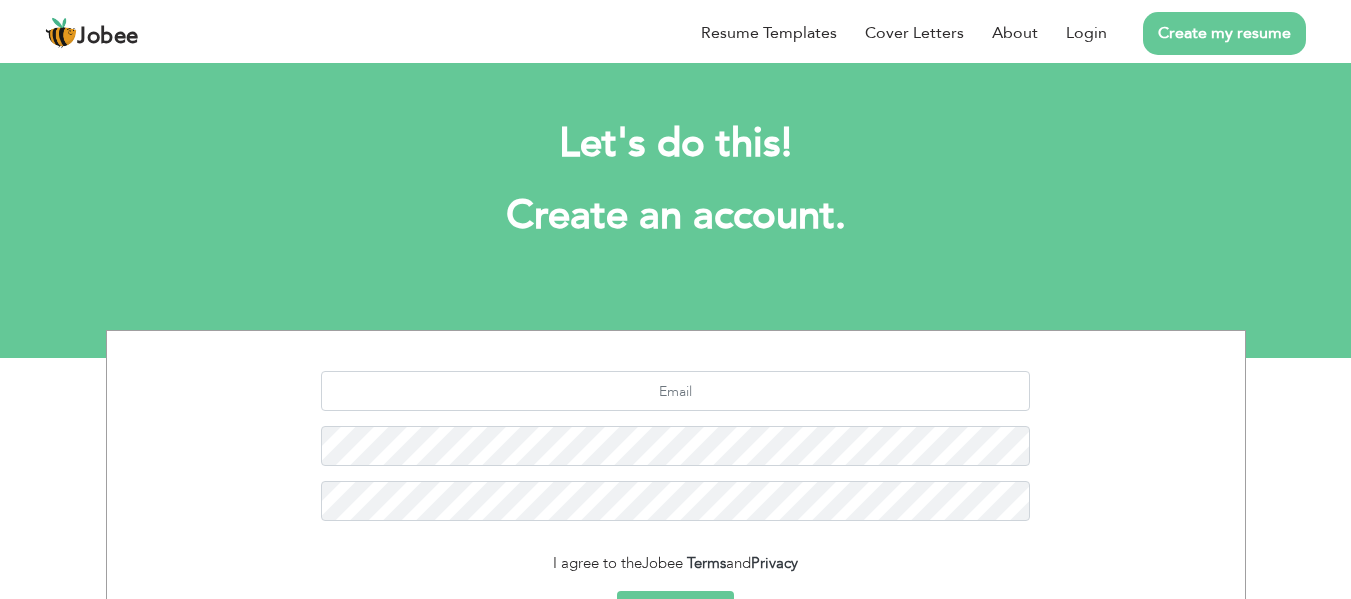 scroll, scrollTop: 0, scrollLeft: 0, axis: both 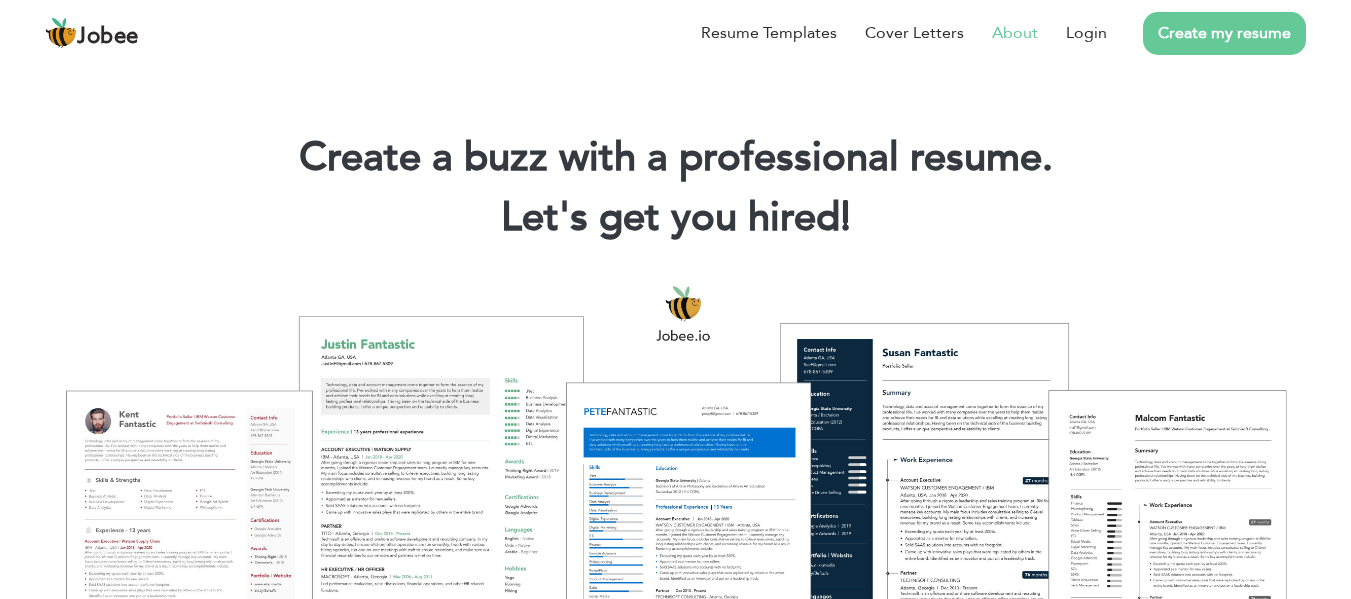 click on "About" at bounding box center (1015, 33) 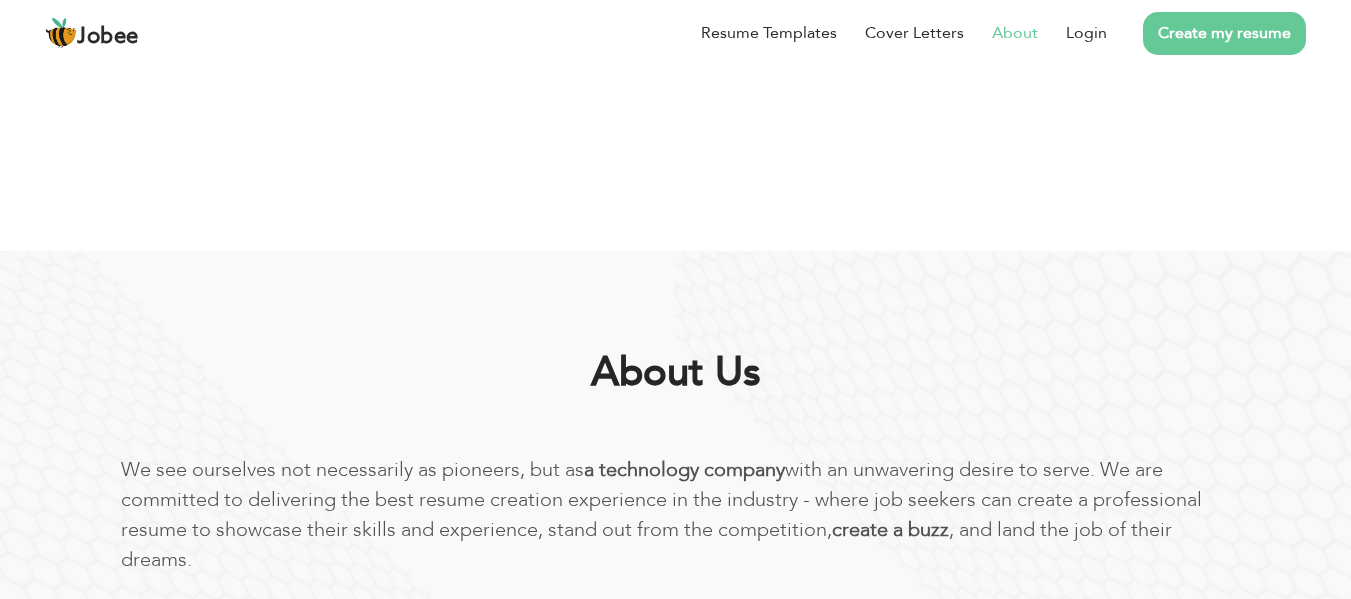 scroll, scrollTop: 0, scrollLeft: 0, axis: both 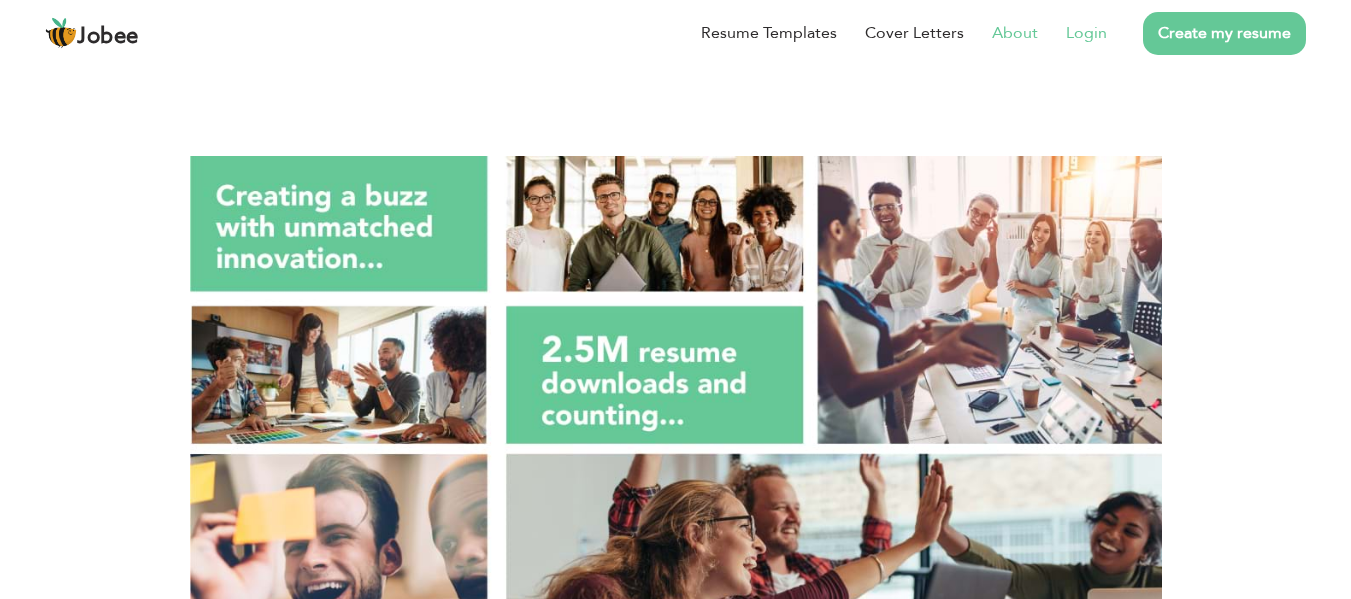 click on "Login" at bounding box center (1086, 33) 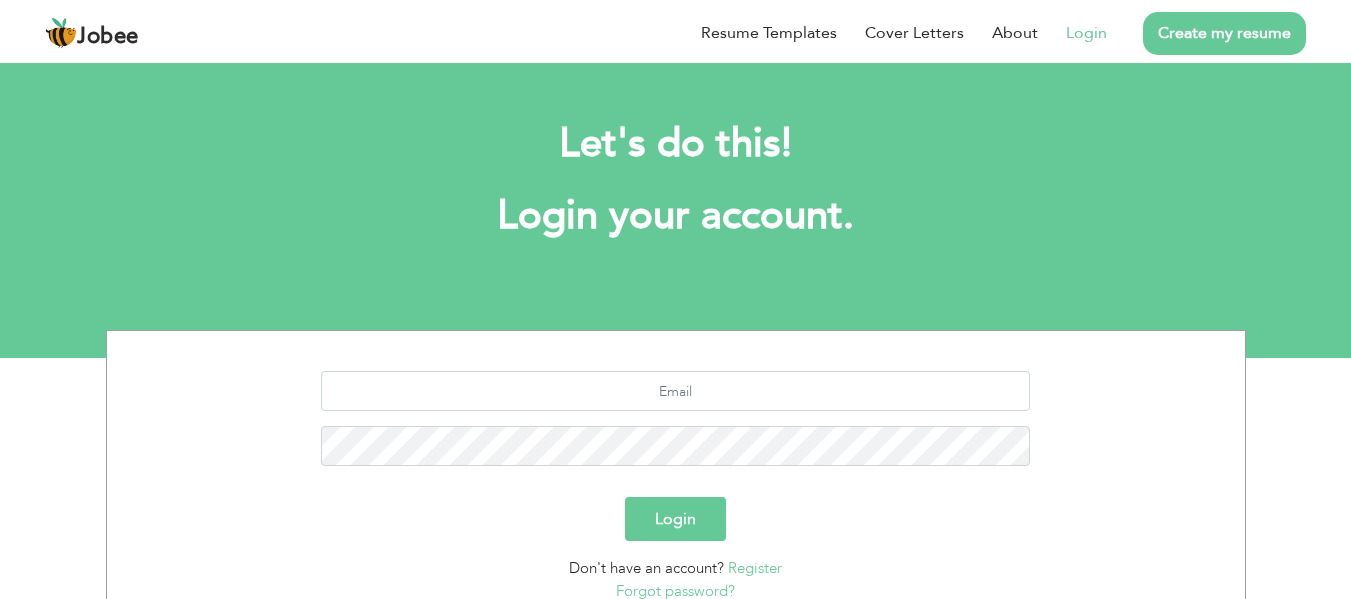 scroll, scrollTop: 0, scrollLeft: 0, axis: both 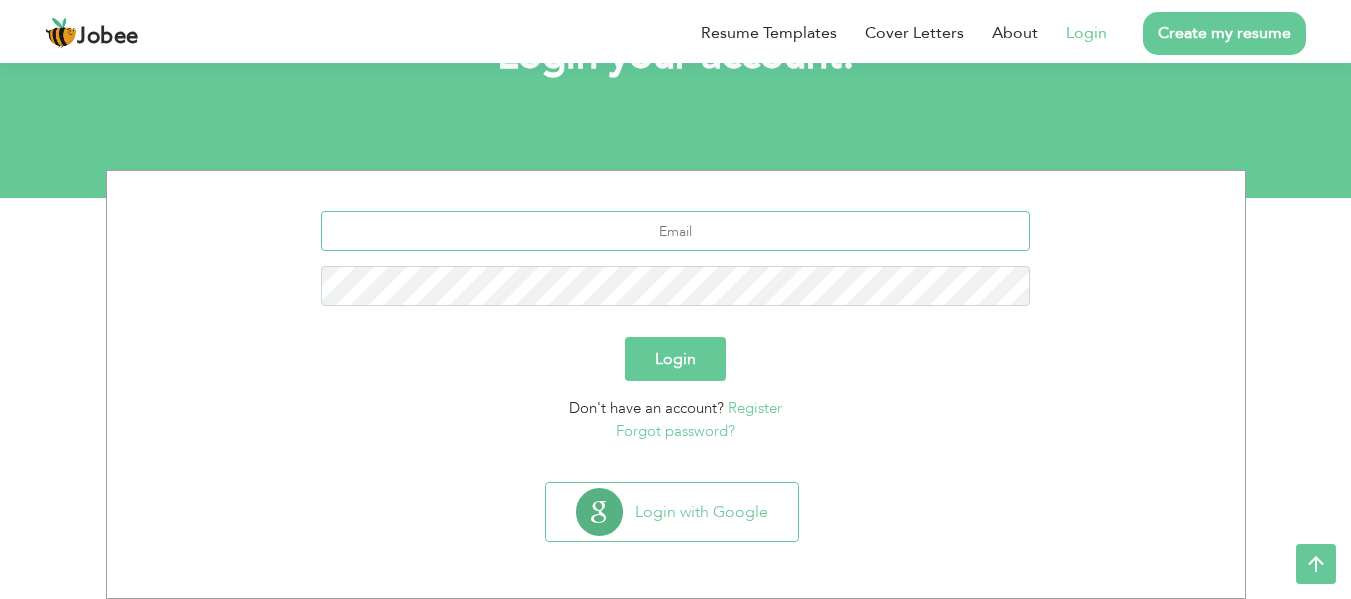 type on "ma6506206@gmail.com" 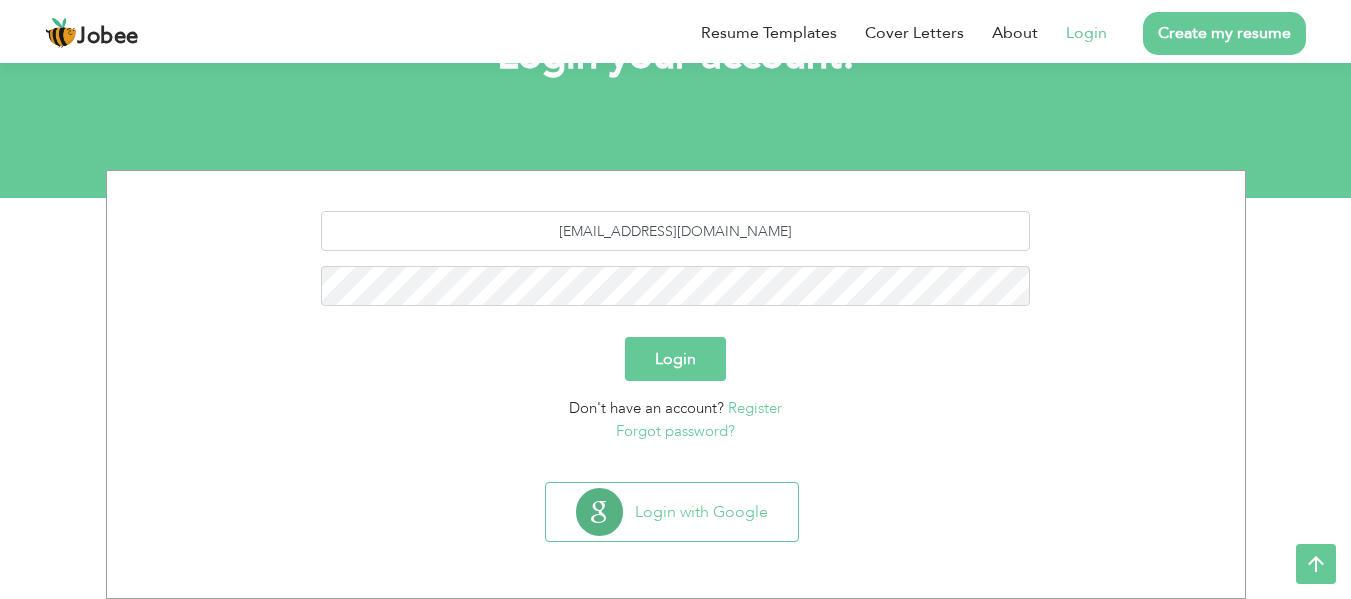 click on "ma6506206@gmail.com
Login
Don't have an account?   Register
Forgot password?" at bounding box center [676, 326] 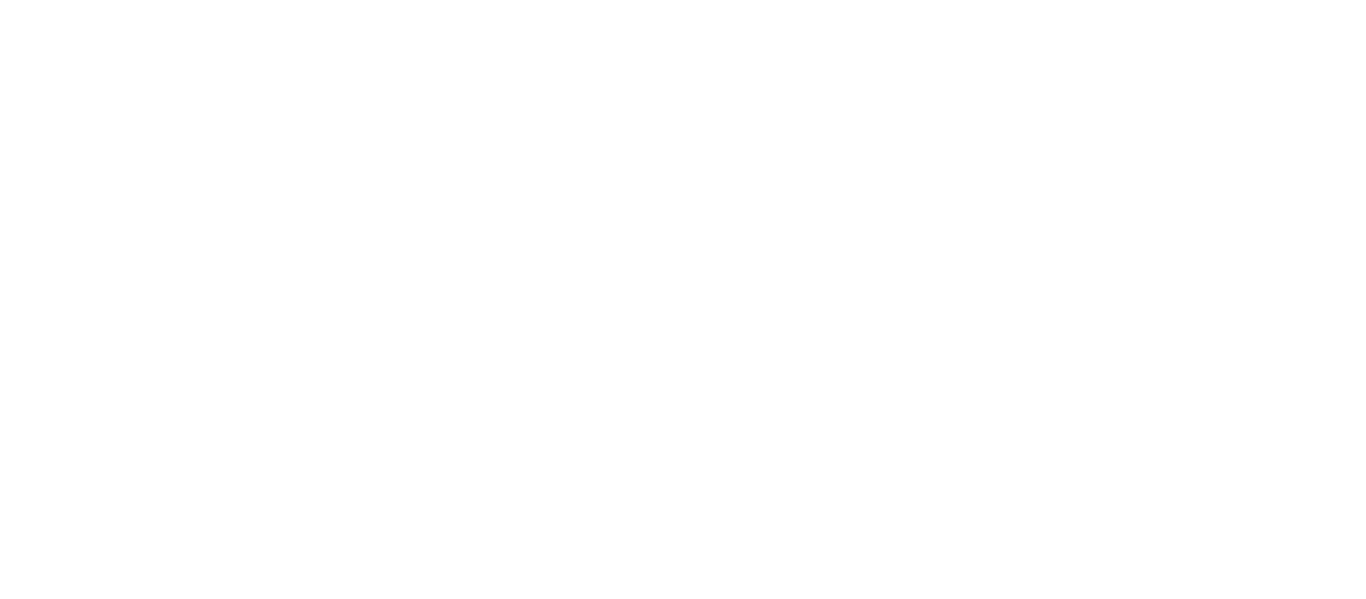 scroll, scrollTop: 0, scrollLeft: 0, axis: both 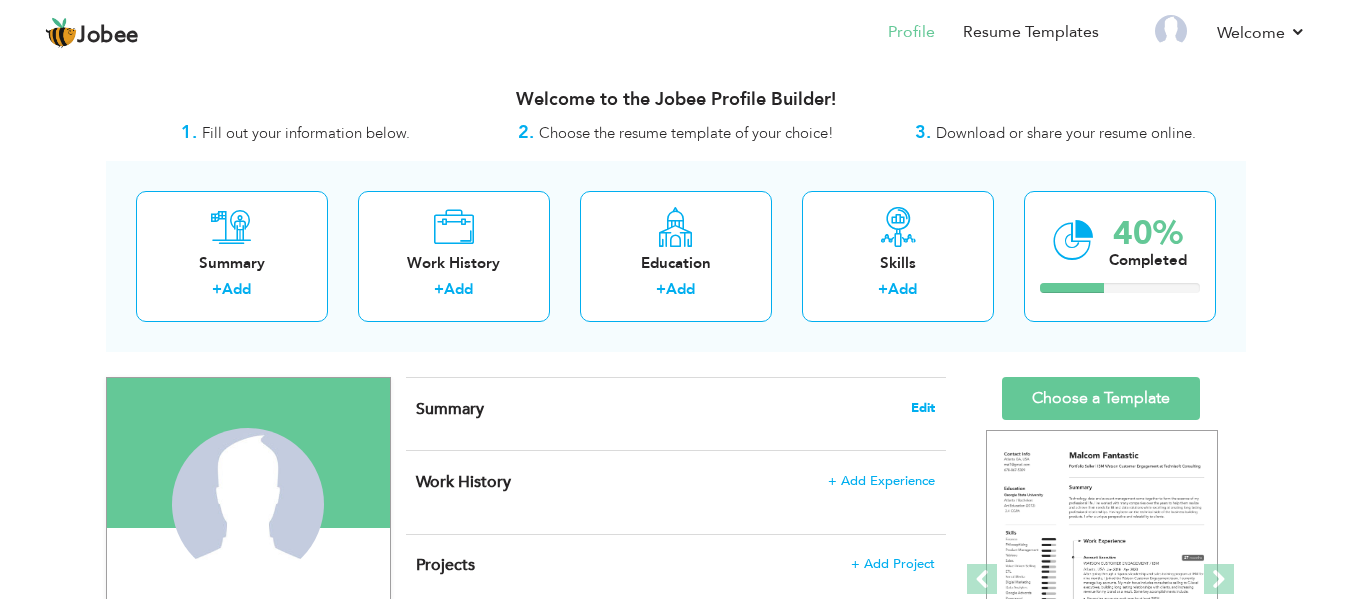 click on "Edit" at bounding box center [923, 408] 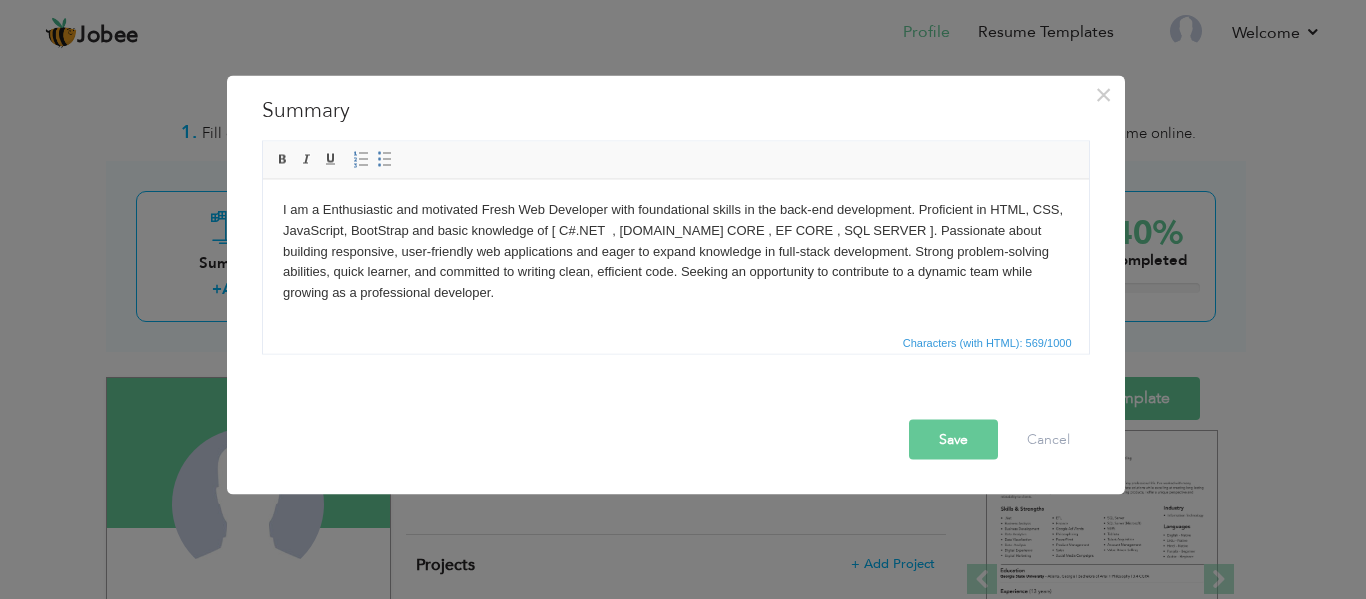 click on "Save" at bounding box center [953, 439] 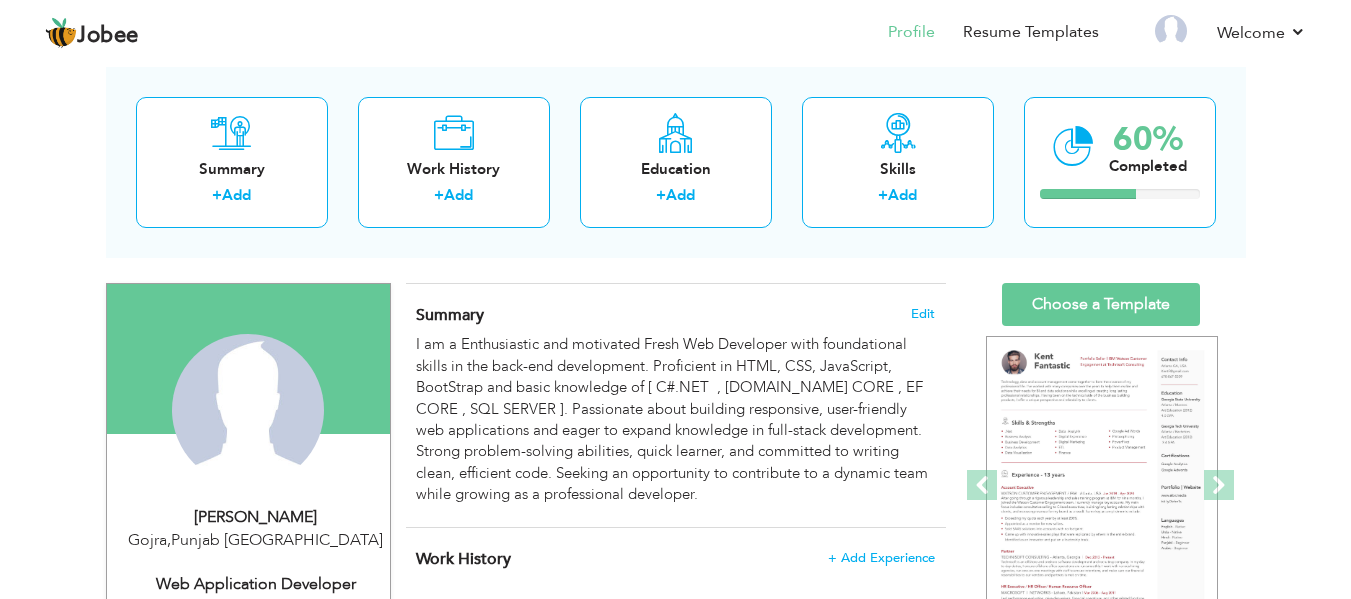 scroll, scrollTop: 93, scrollLeft: 0, axis: vertical 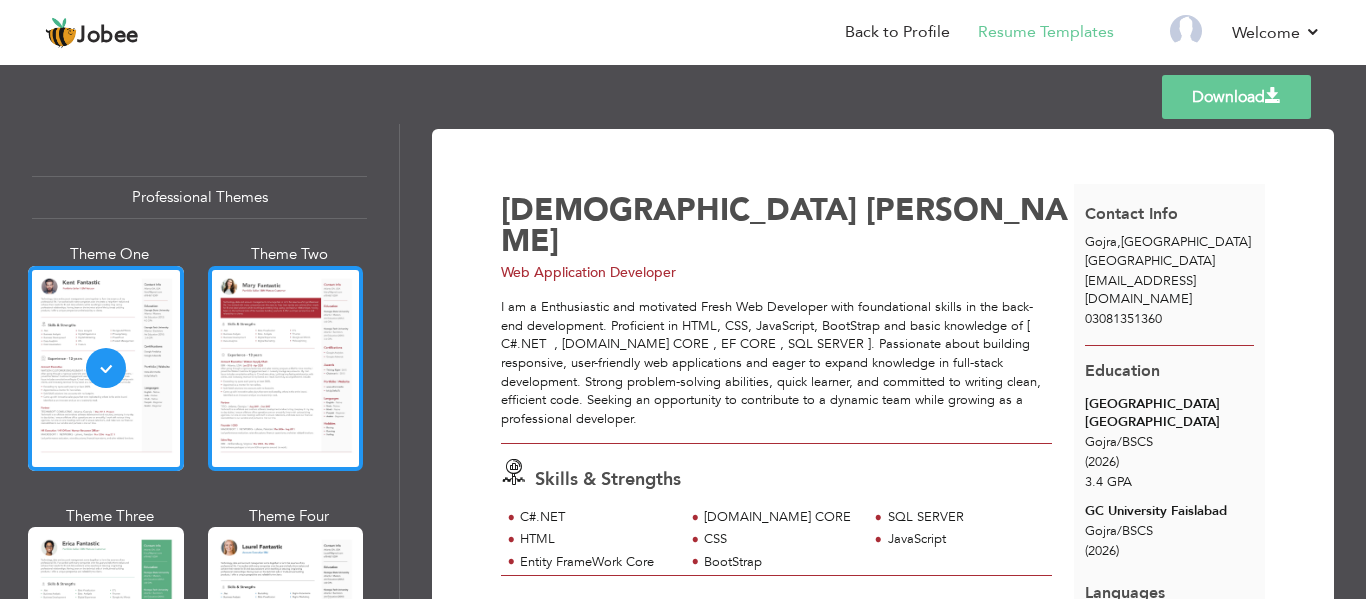 click at bounding box center [286, 368] 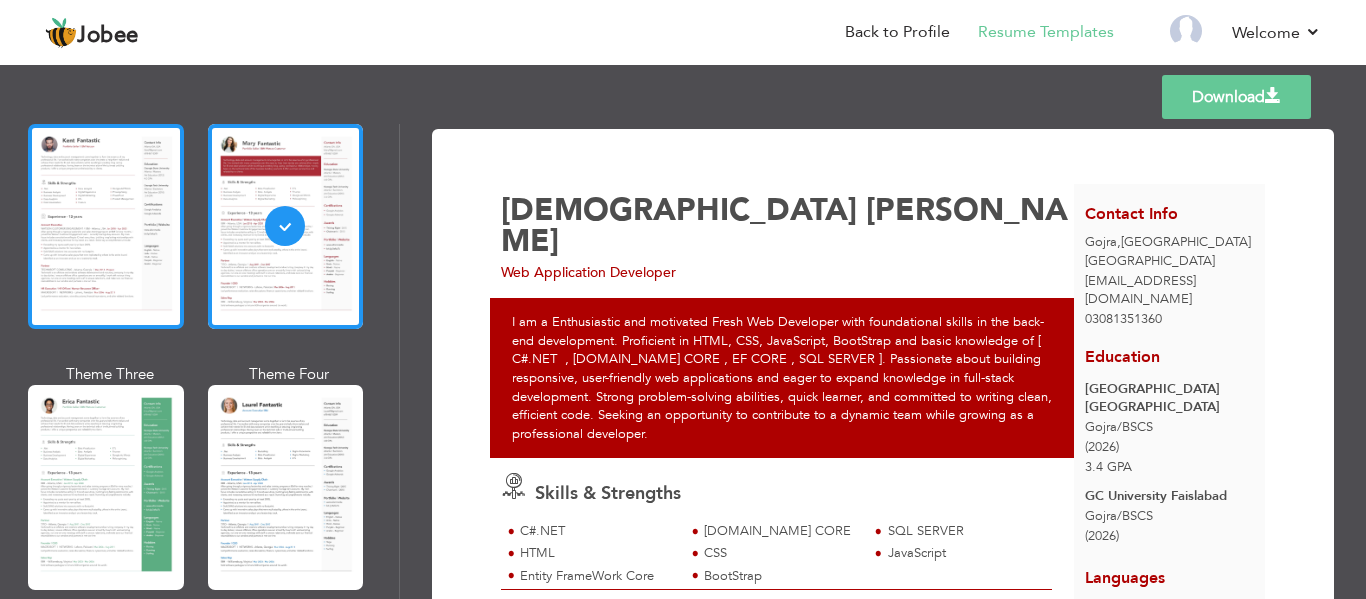 scroll, scrollTop: 143, scrollLeft: 0, axis: vertical 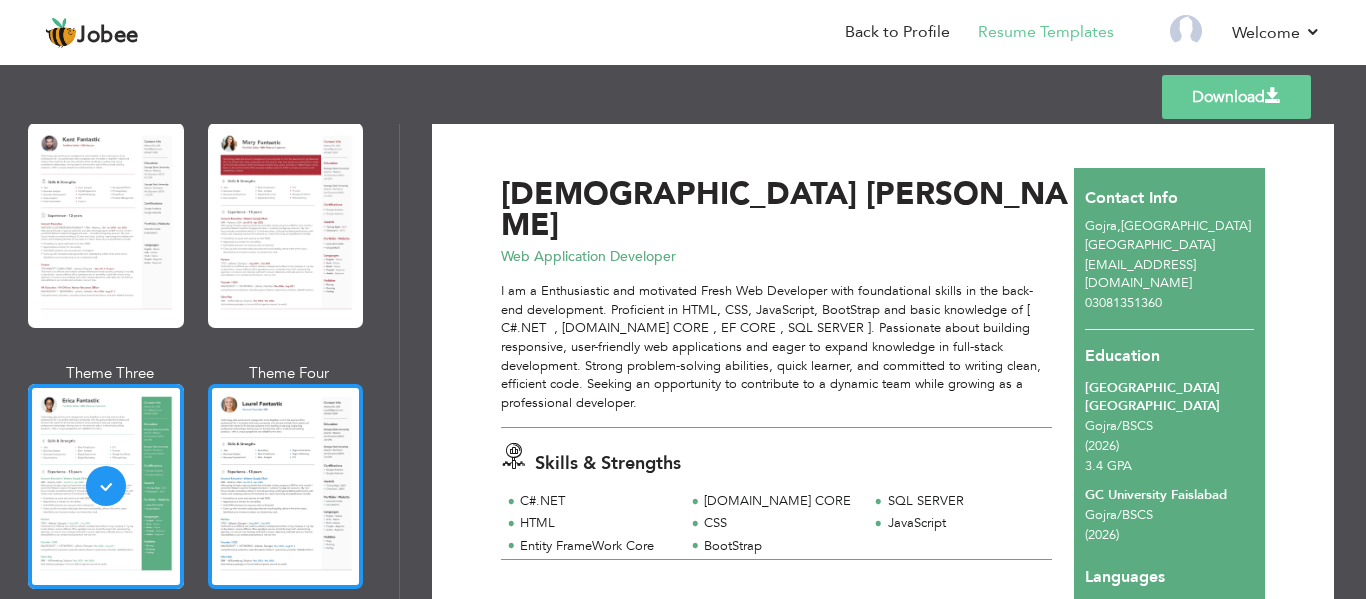 click at bounding box center (286, 486) 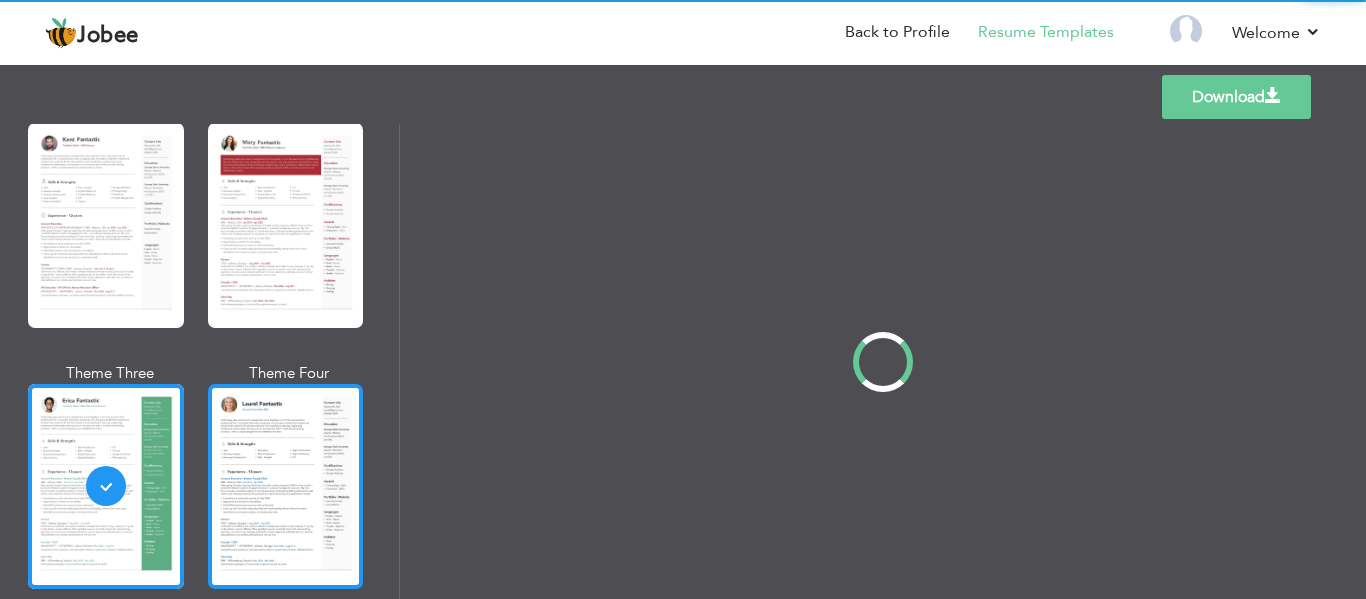 scroll, scrollTop: 0, scrollLeft: 0, axis: both 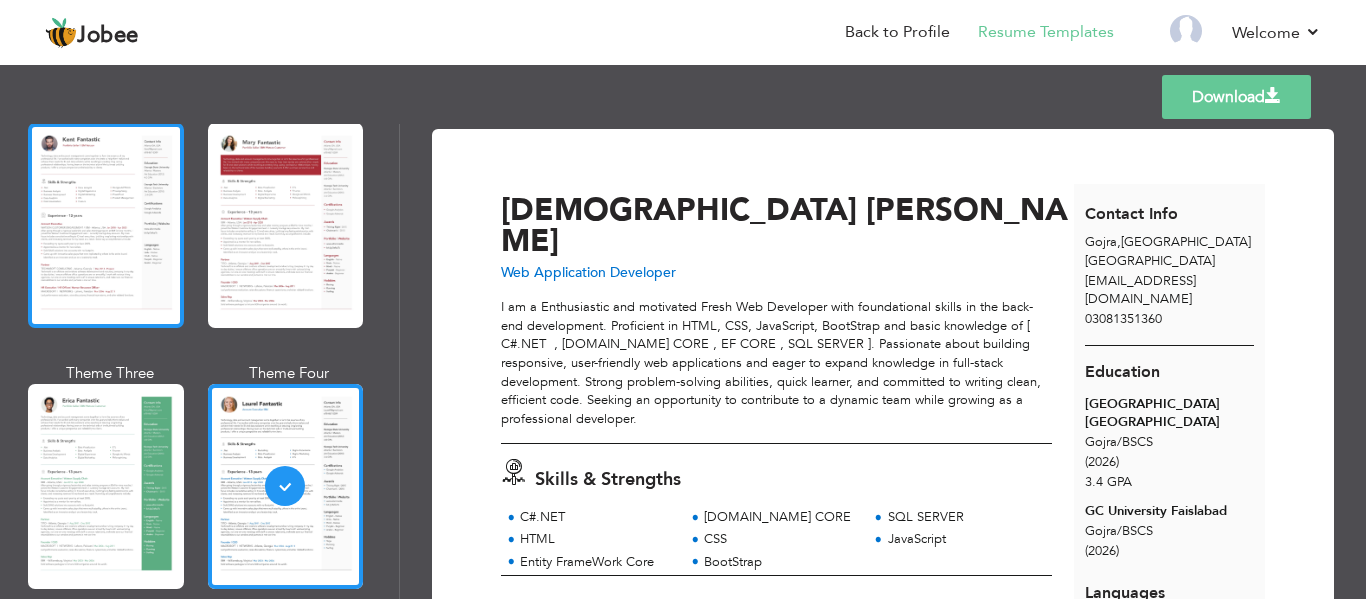 click at bounding box center (106, 225) 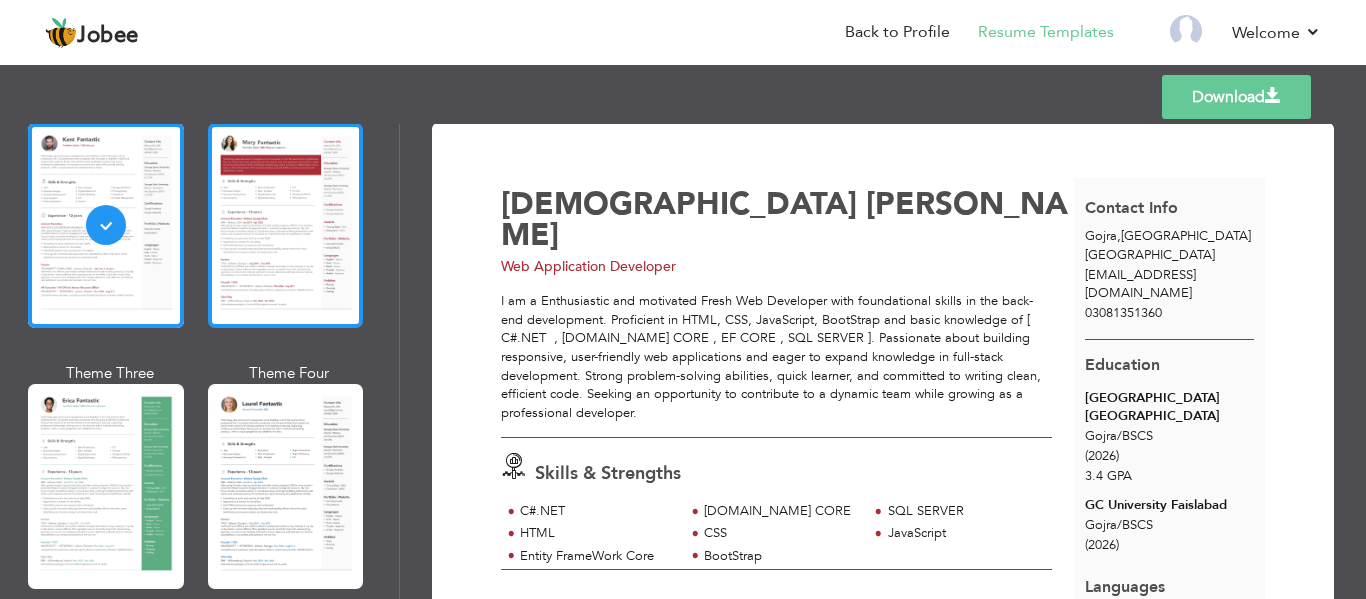scroll, scrollTop: 7, scrollLeft: 0, axis: vertical 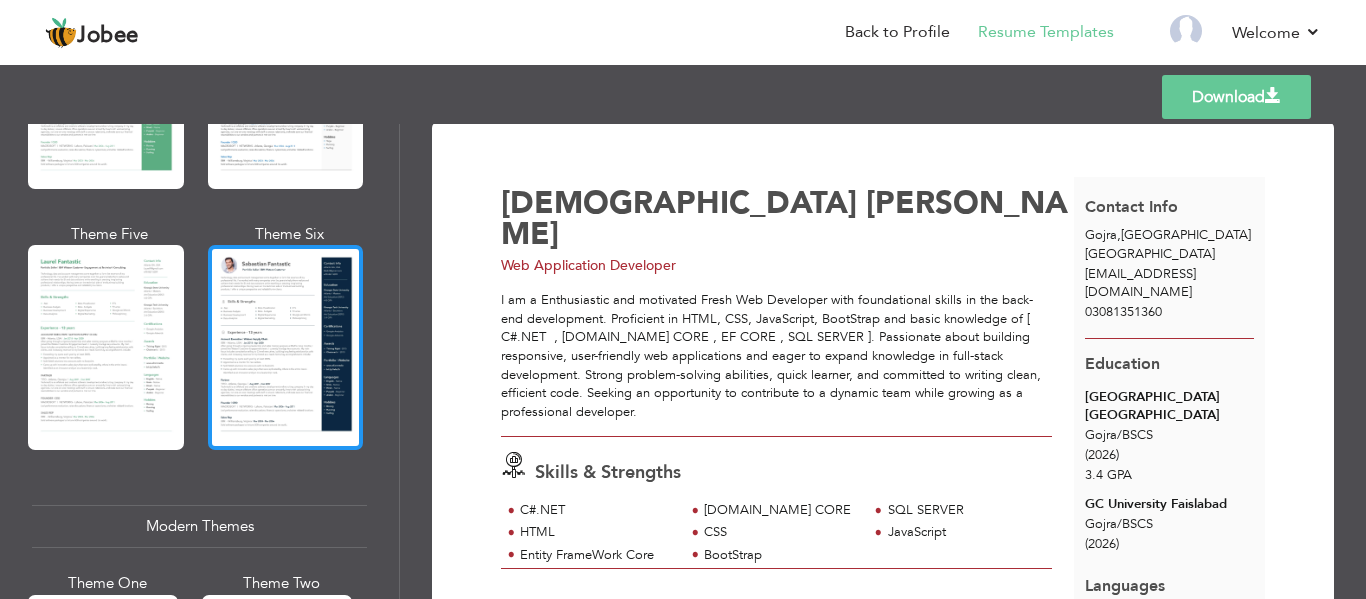 click at bounding box center (286, 347) 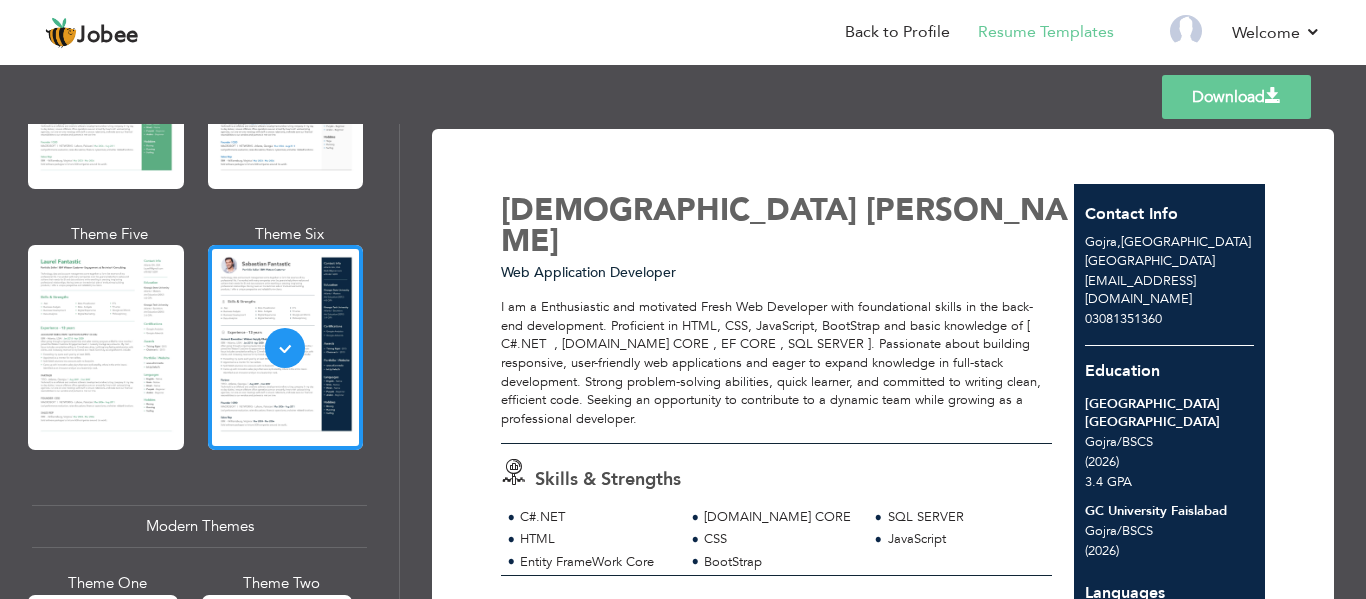 scroll, scrollTop: 131, scrollLeft: 0, axis: vertical 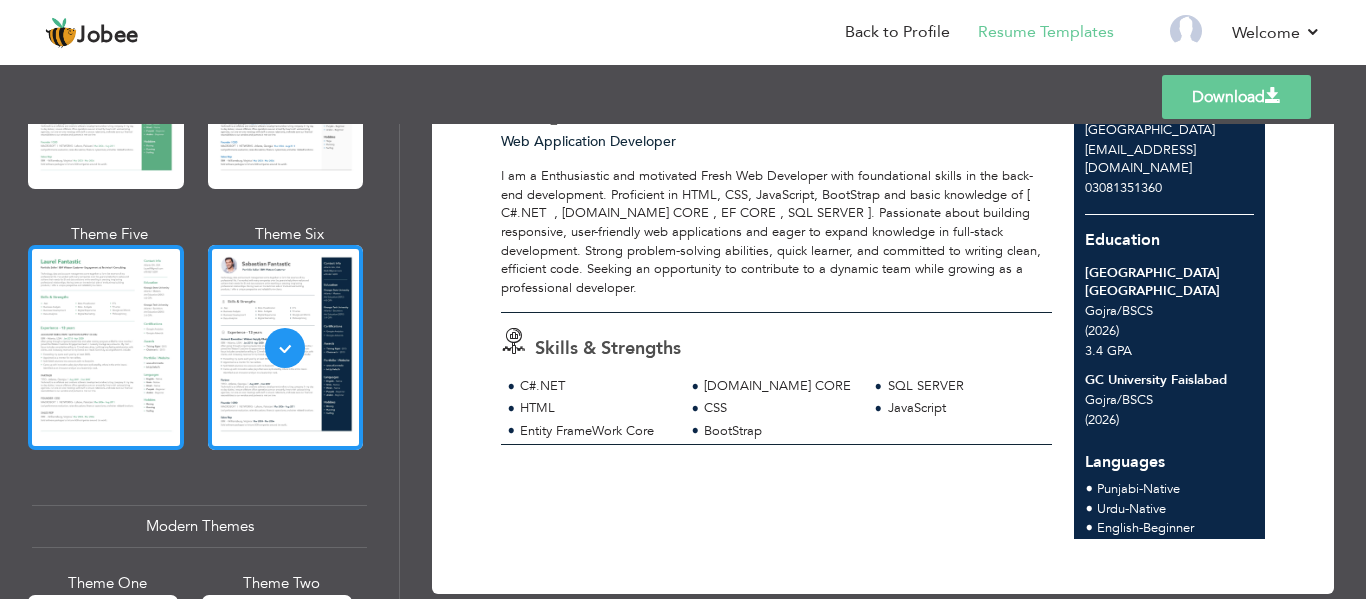 click at bounding box center (106, 347) 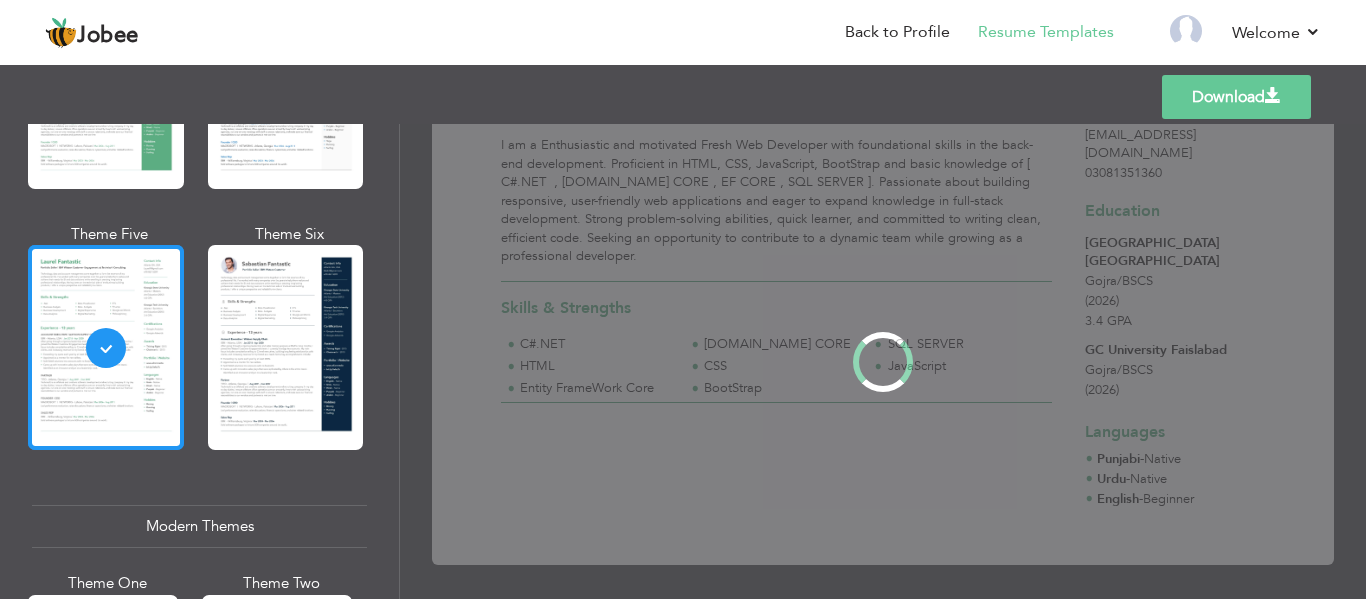 scroll, scrollTop: 0, scrollLeft: 0, axis: both 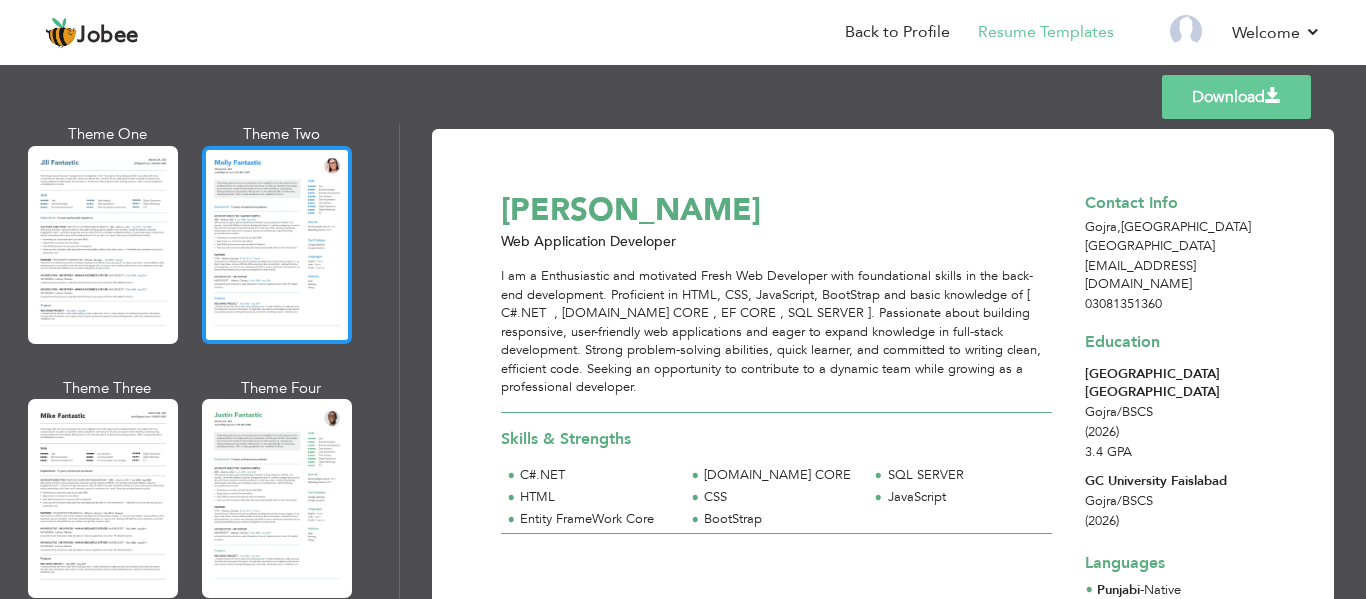 click at bounding box center (277, 245) 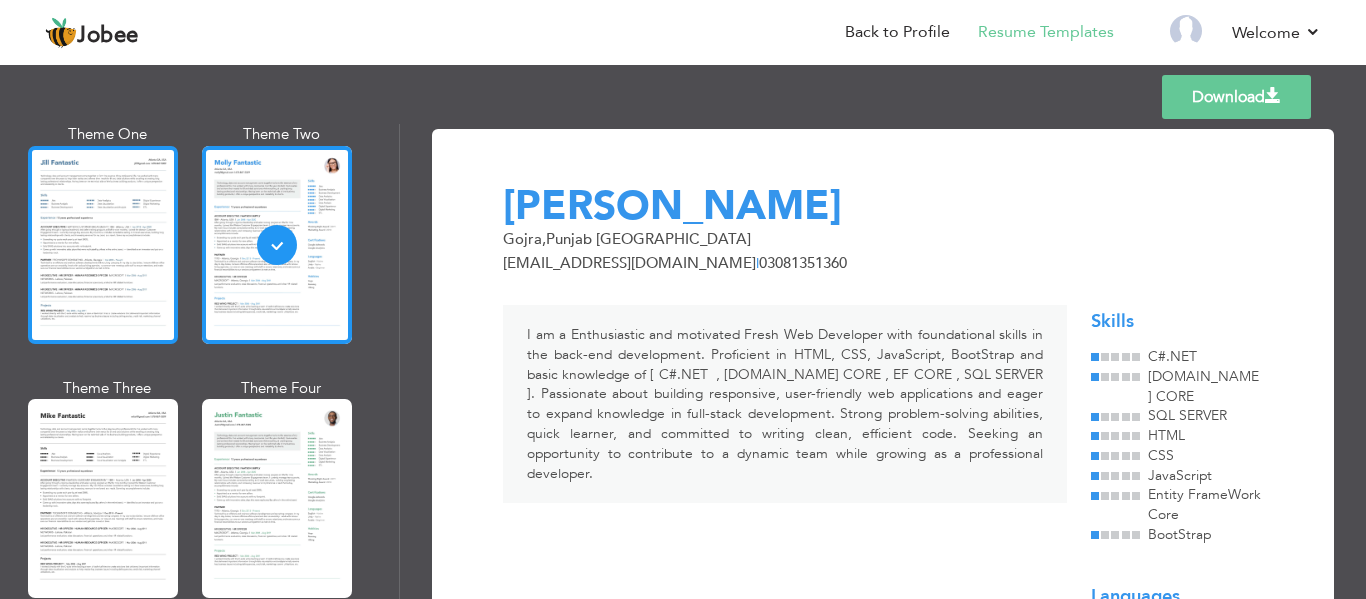 click at bounding box center [103, 245] 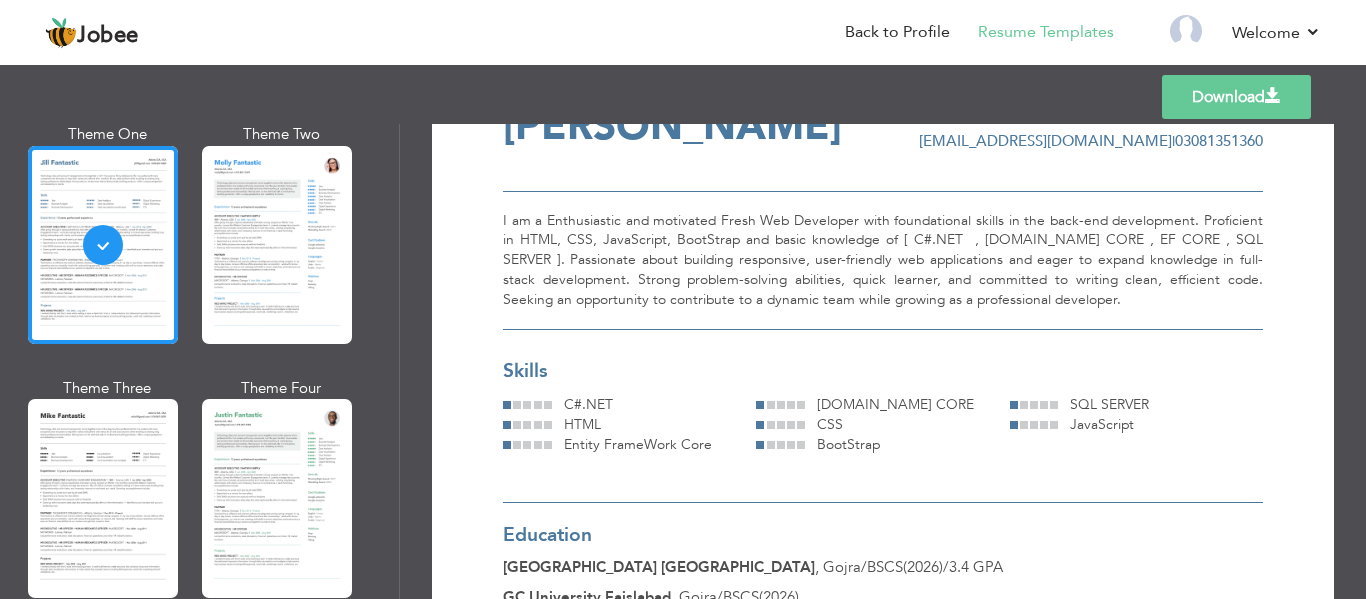 scroll, scrollTop: 0, scrollLeft: 0, axis: both 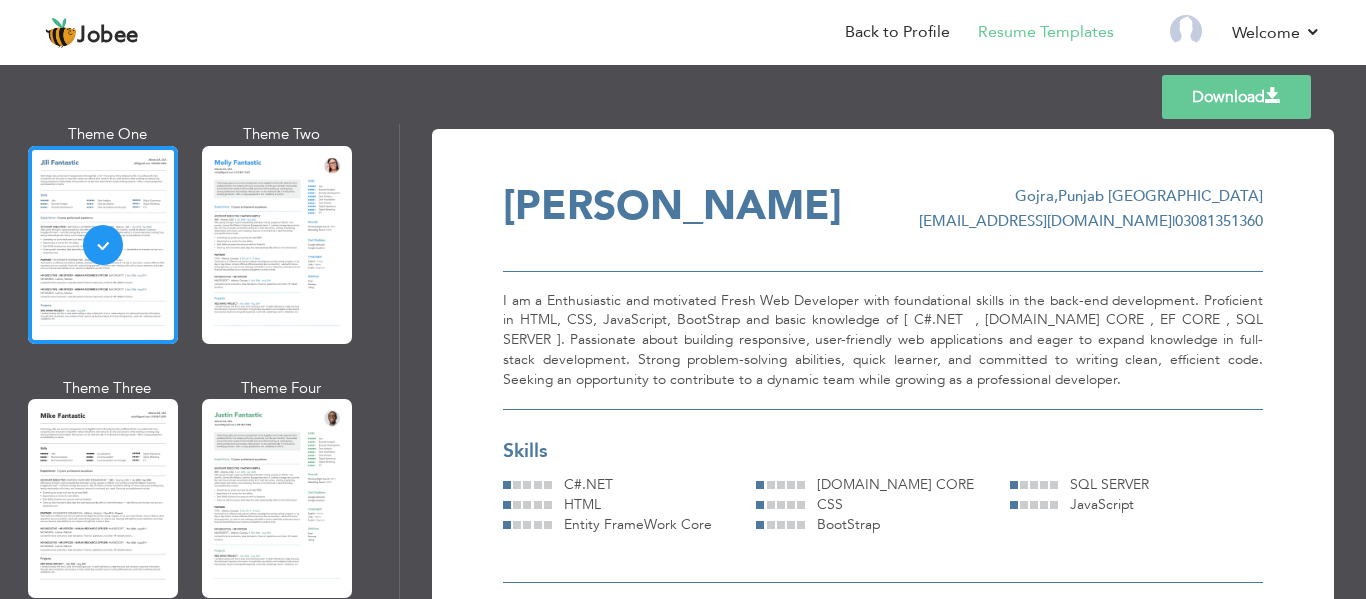 click on "Download" at bounding box center (1236, 97) 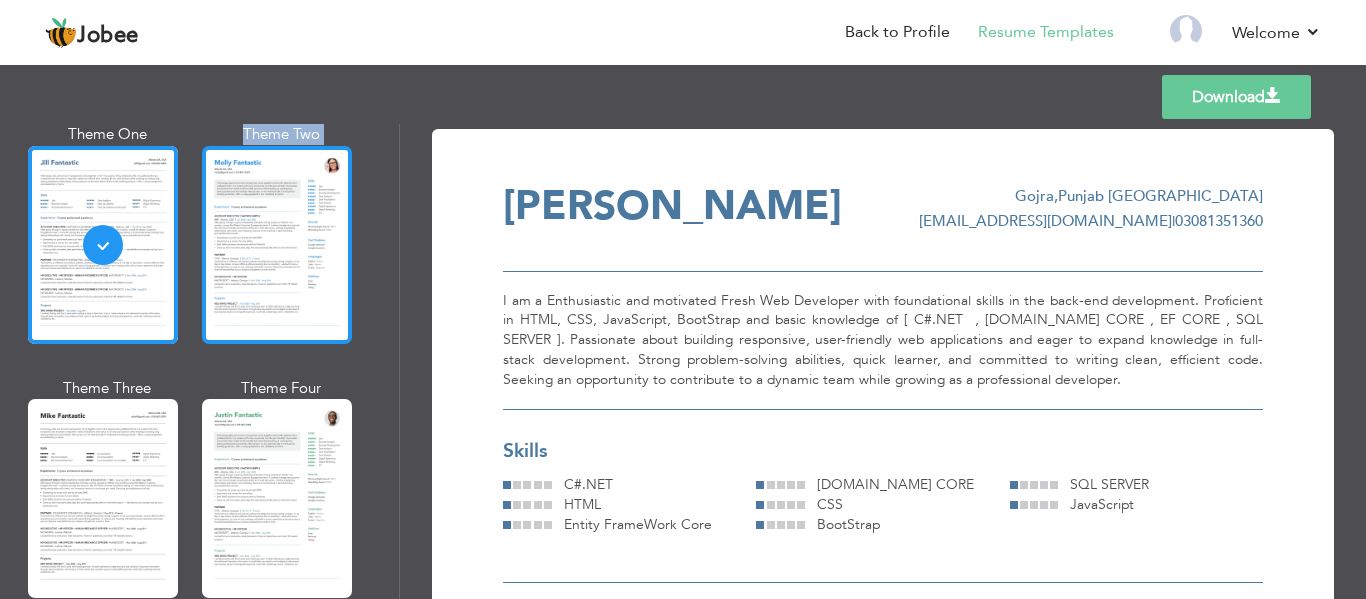 drag, startPoint x: 162, startPoint y: 179, endPoint x: 240, endPoint y: 196, distance: 79.83107 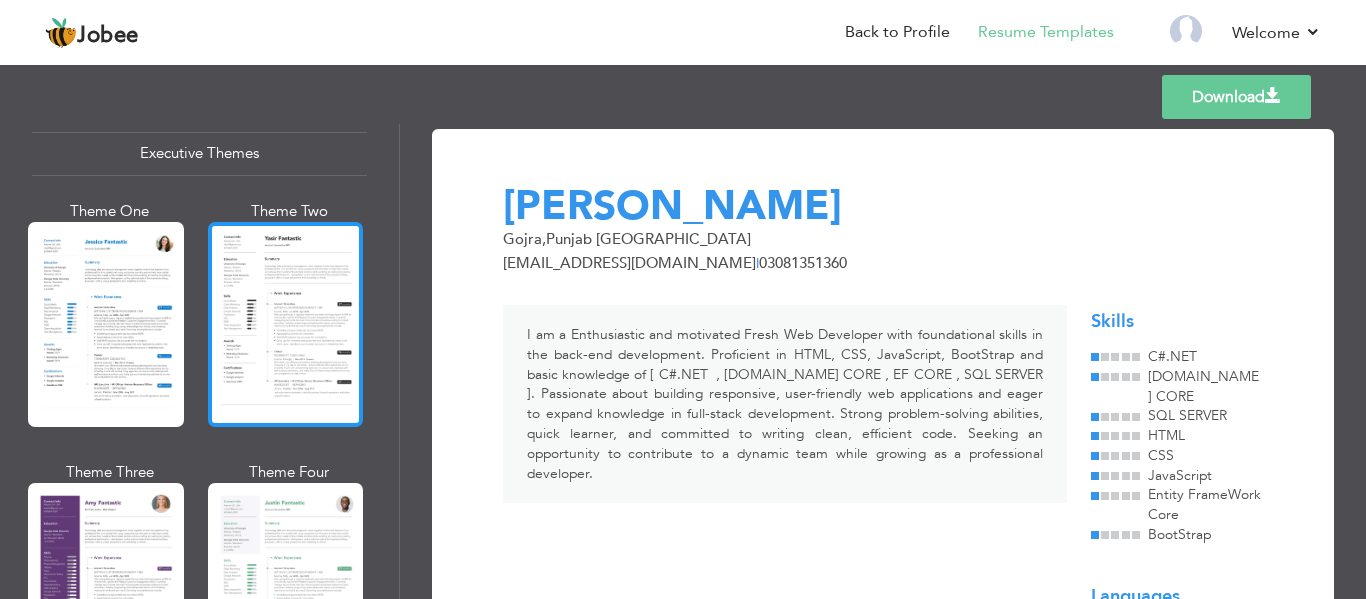 scroll, scrollTop: 1515, scrollLeft: 0, axis: vertical 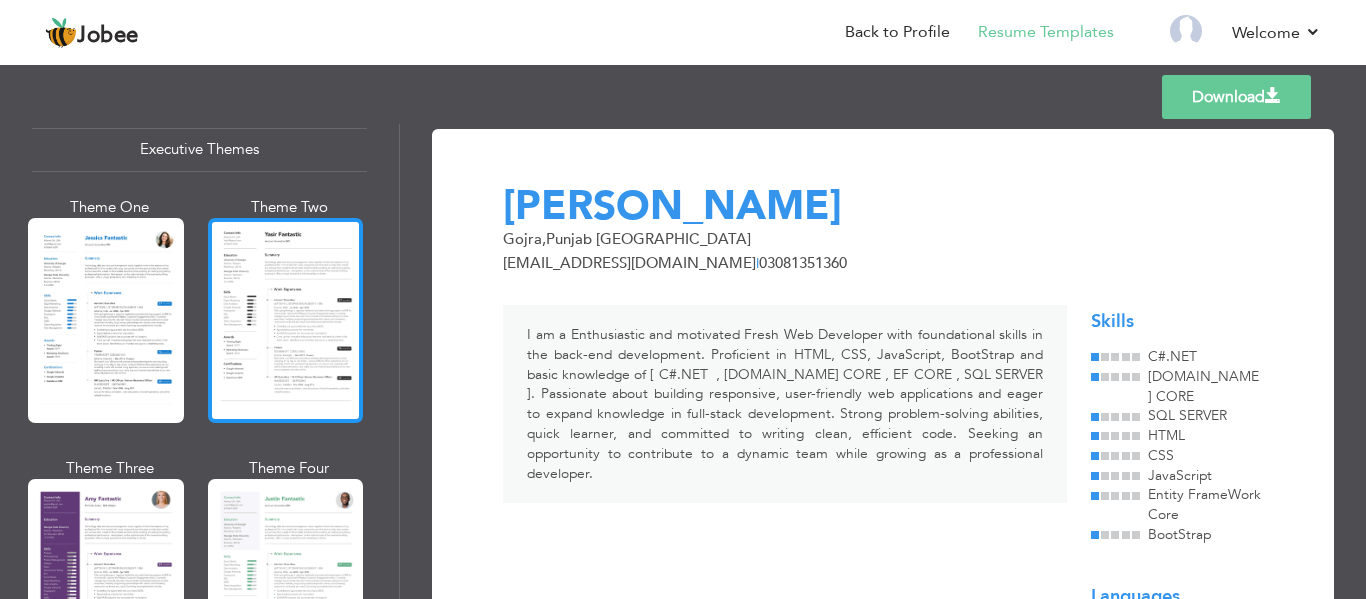 click at bounding box center [286, 320] 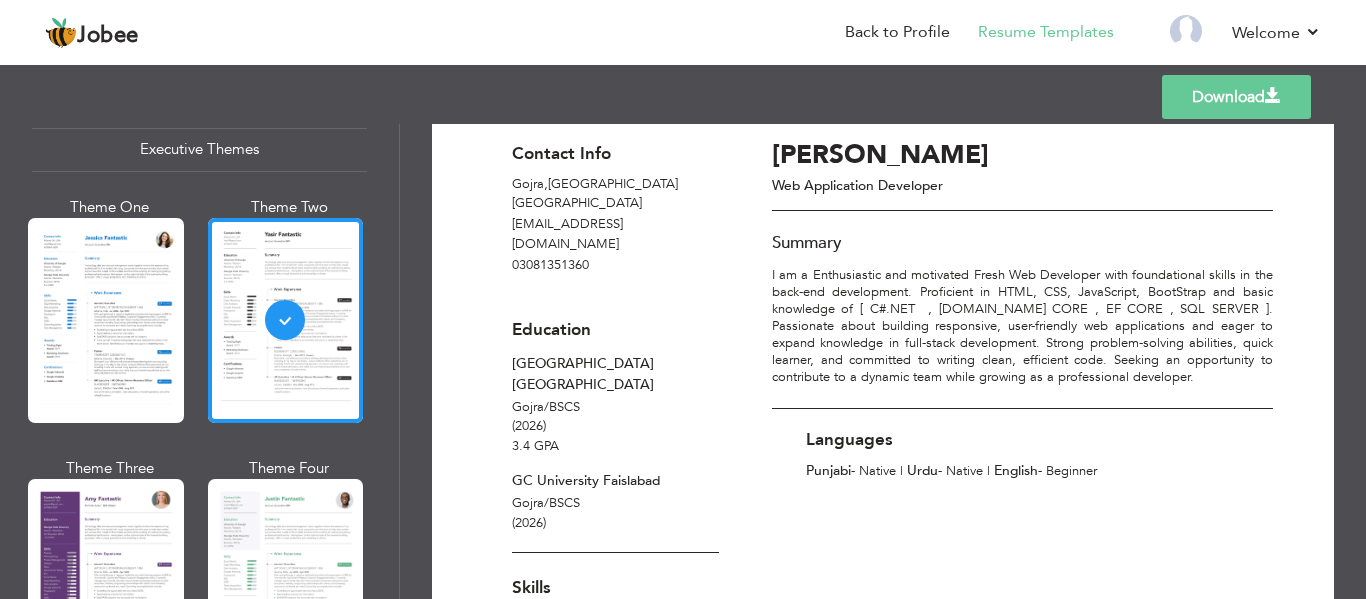 scroll, scrollTop: 31, scrollLeft: 0, axis: vertical 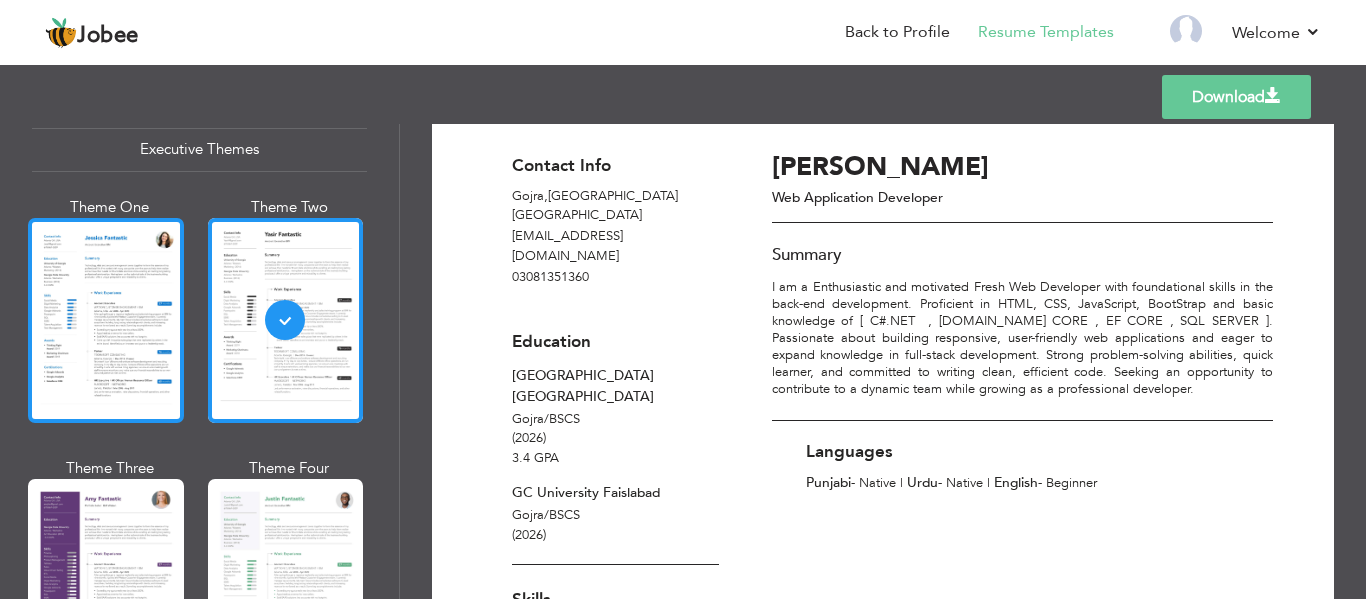 click at bounding box center (106, 320) 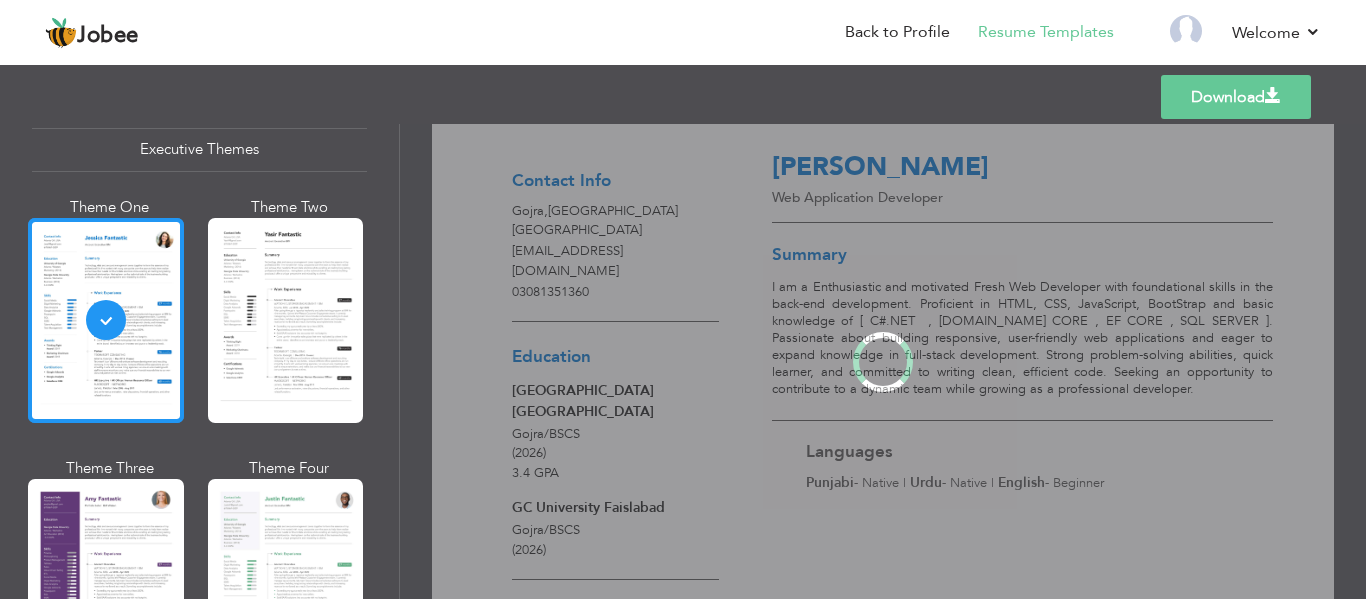 scroll, scrollTop: 0, scrollLeft: 0, axis: both 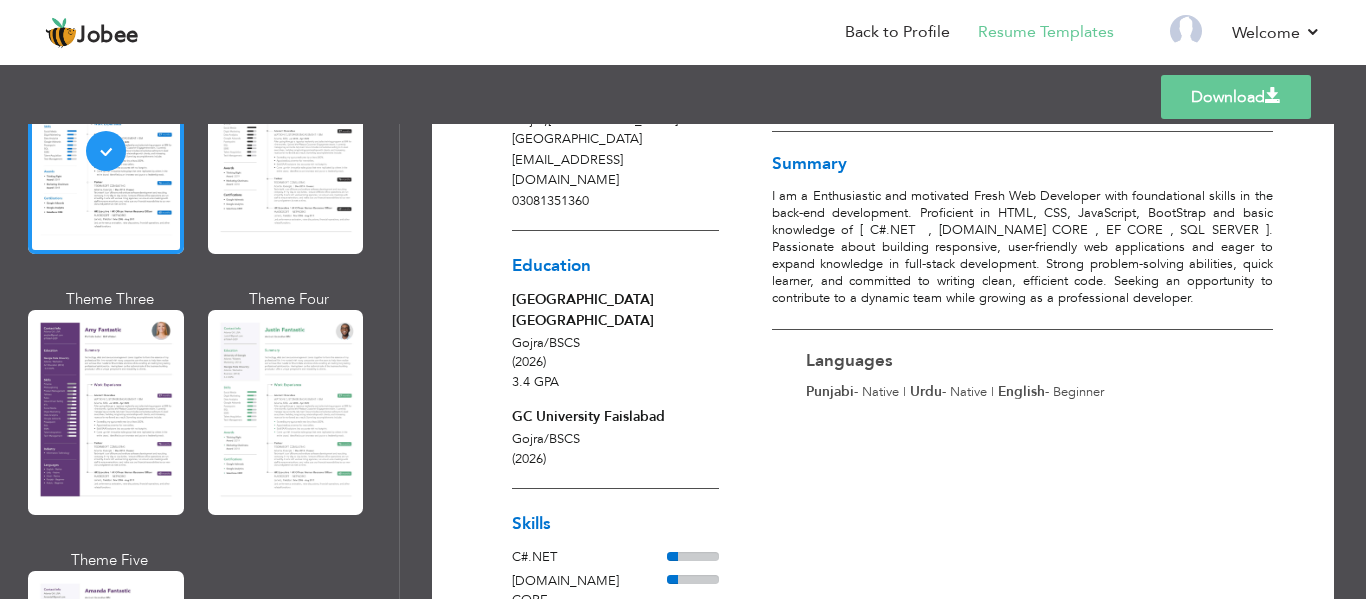 click on "Professional Themes
Theme One
Theme Two
Theme Three
Theme Six" at bounding box center (199, 361) 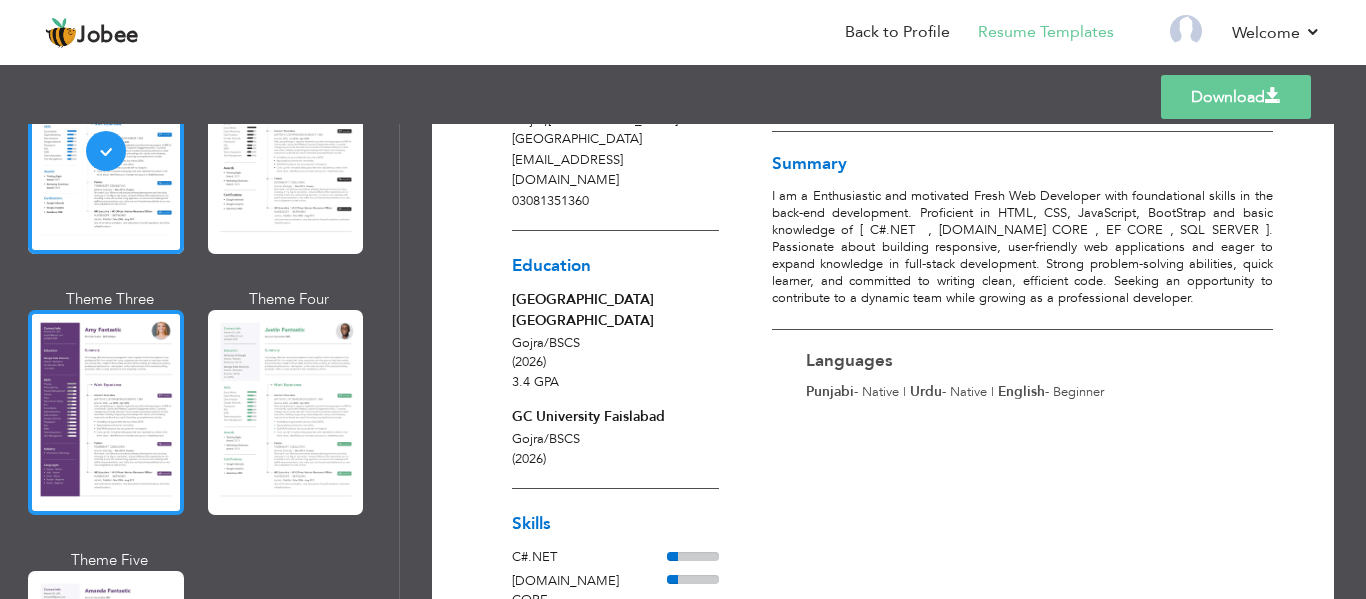 click at bounding box center (106, 412) 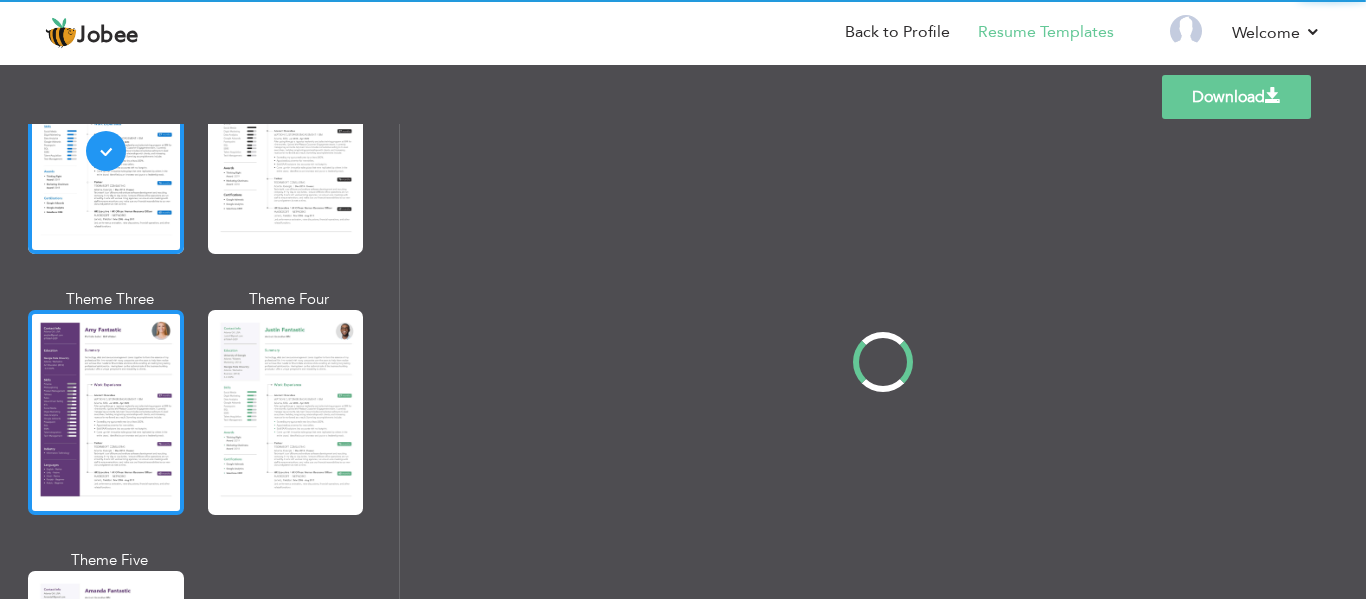 scroll, scrollTop: 1686, scrollLeft: 0, axis: vertical 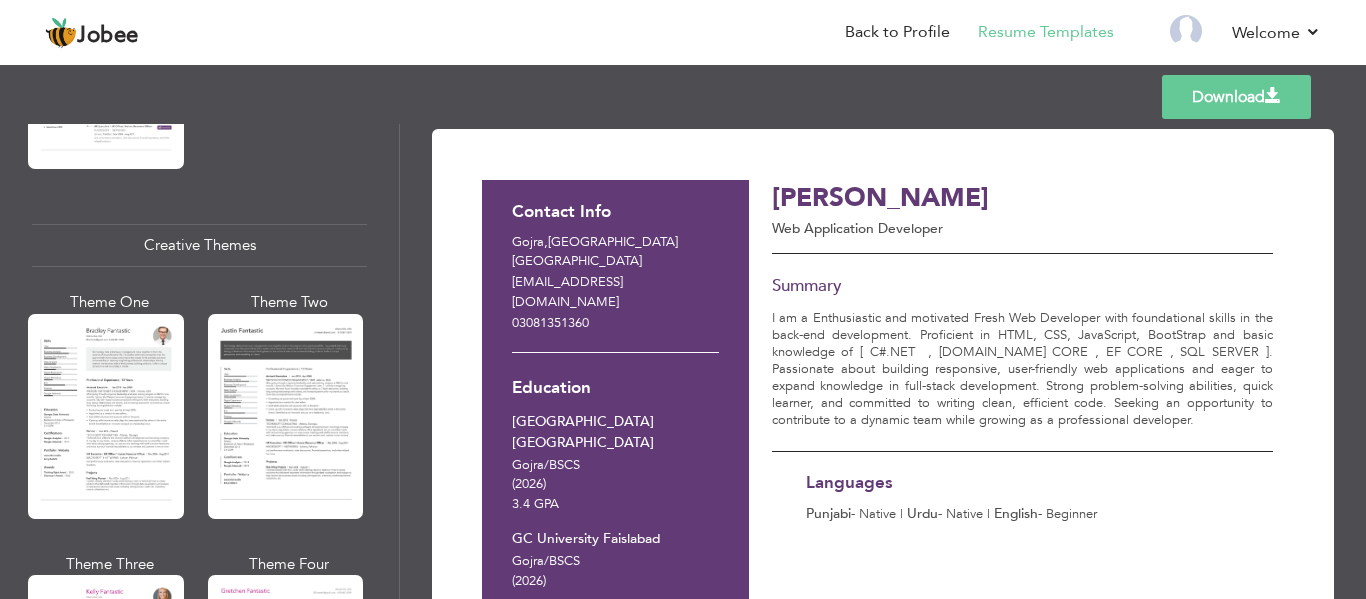 click at bounding box center [286, 416] 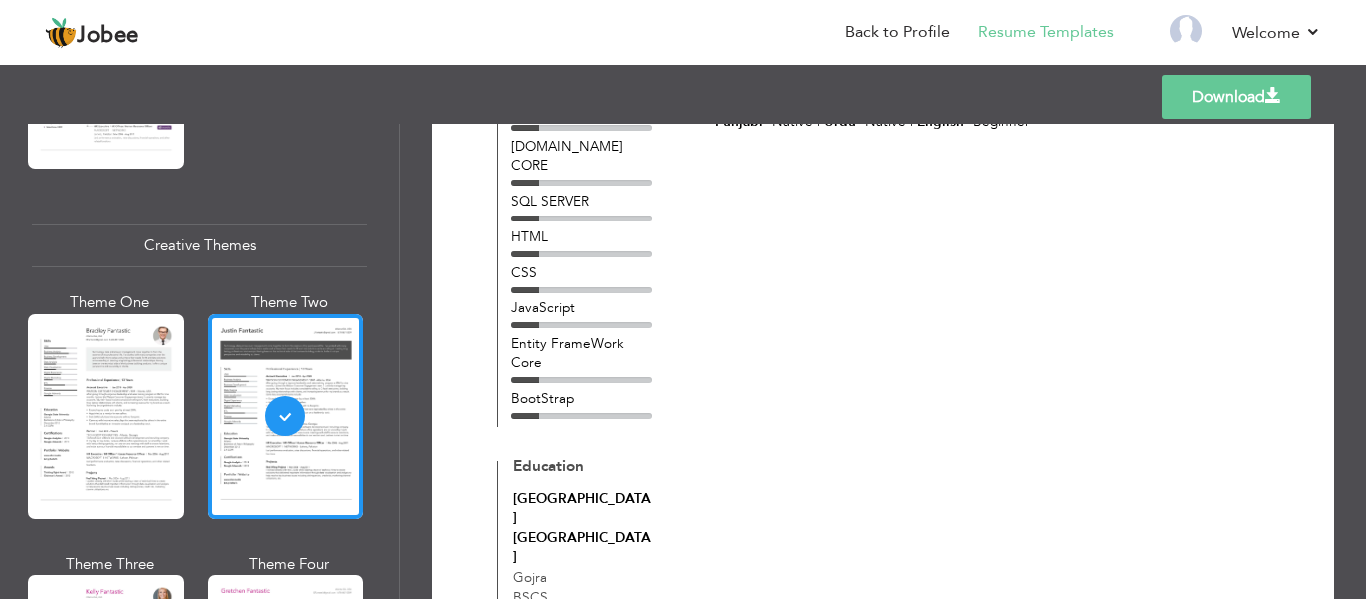 scroll, scrollTop: 382, scrollLeft: 0, axis: vertical 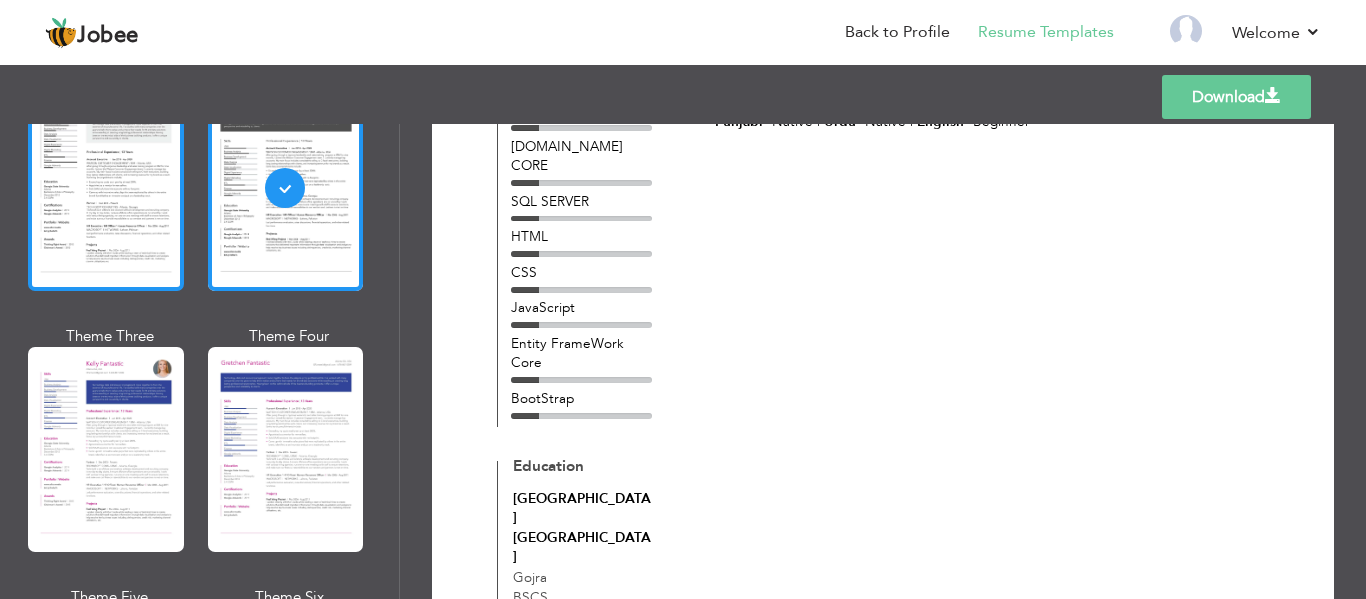 click at bounding box center (106, 188) 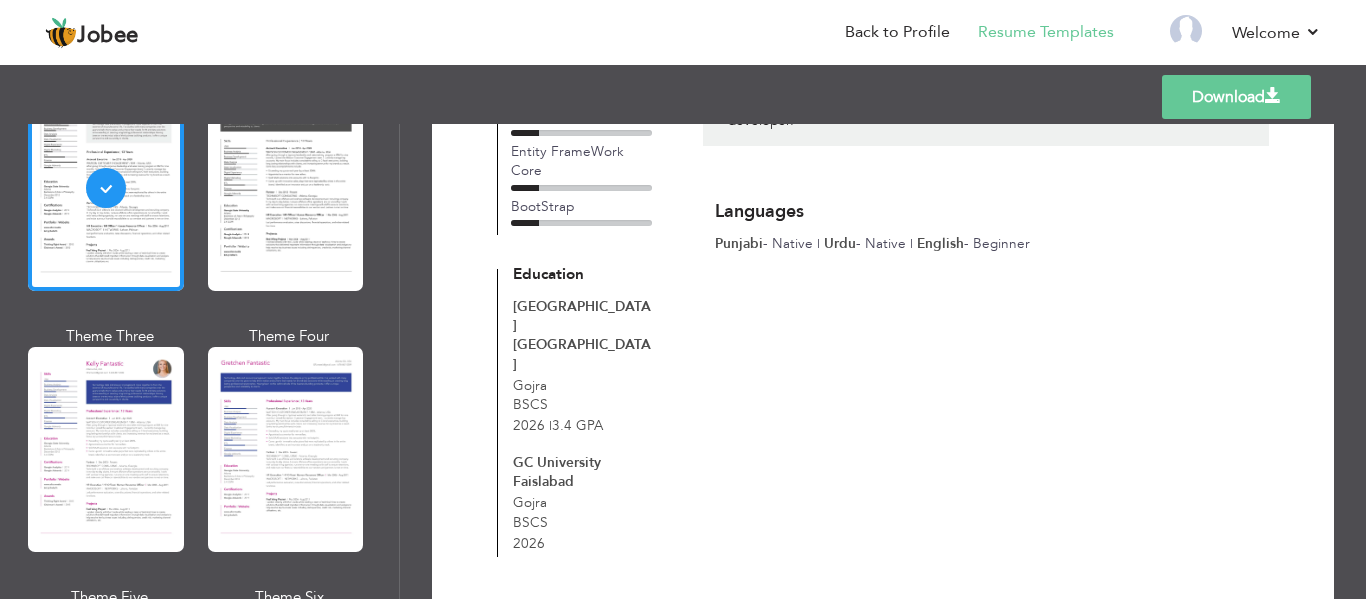scroll, scrollTop: 0, scrollLeft: 0, axis: both 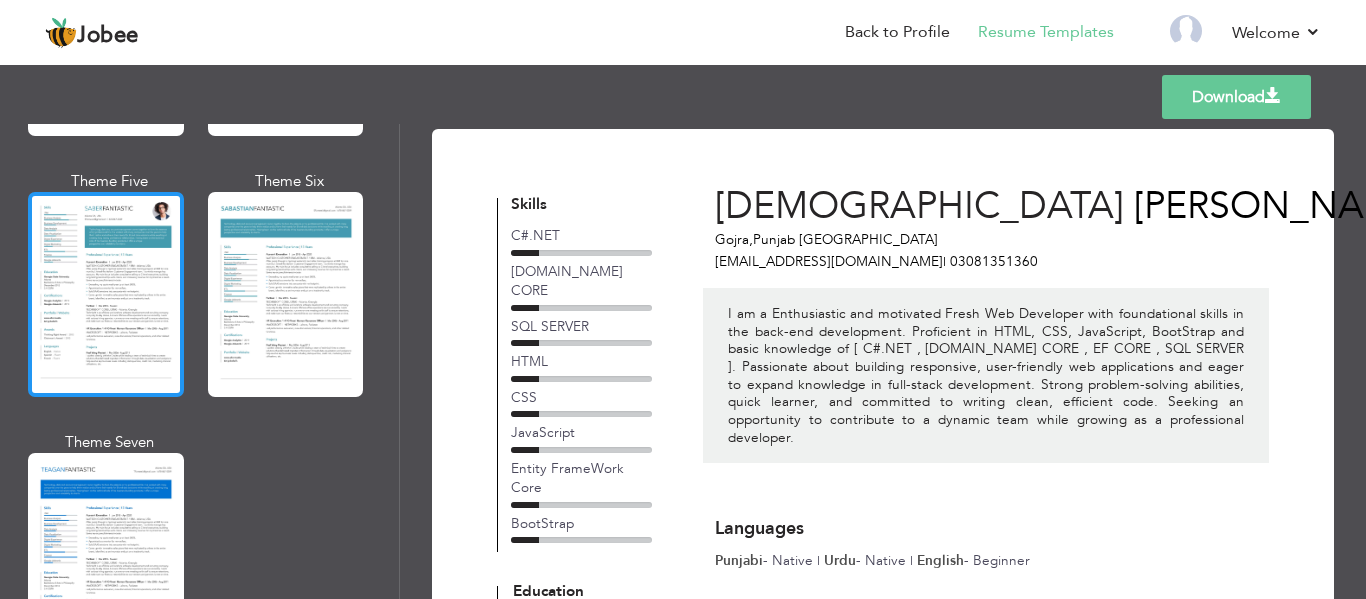 click at bounding box center [106, 294] 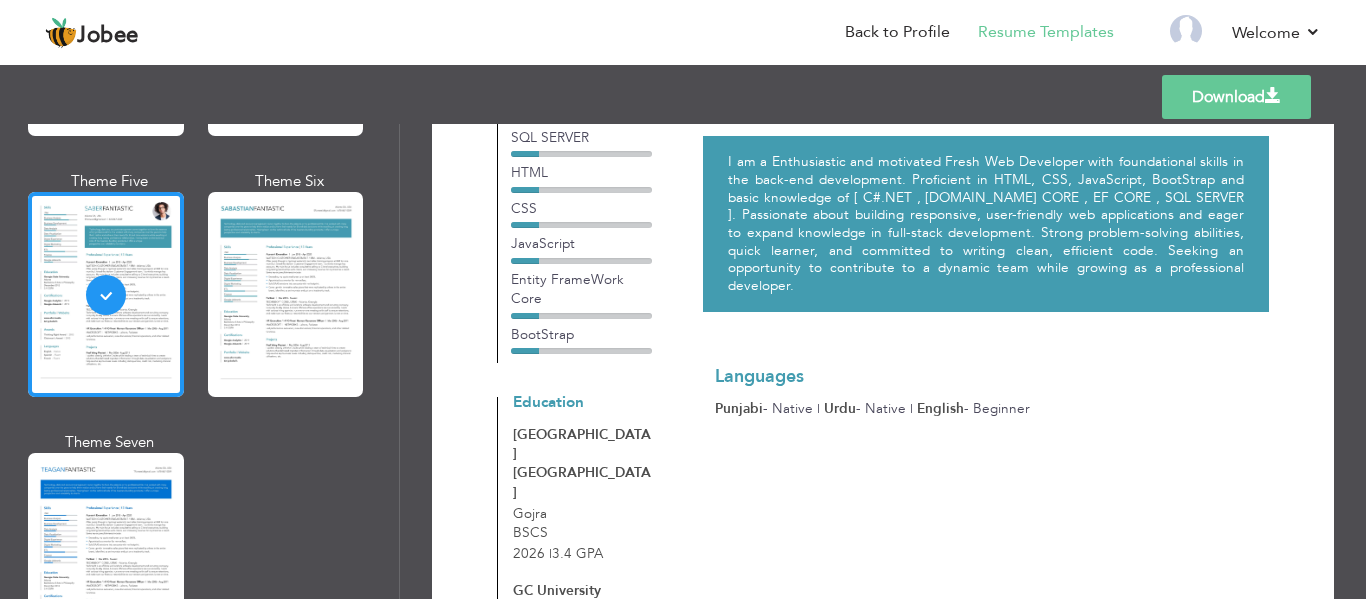 scroll, scrollTop: 0, scrollLeft: 0, axis: both 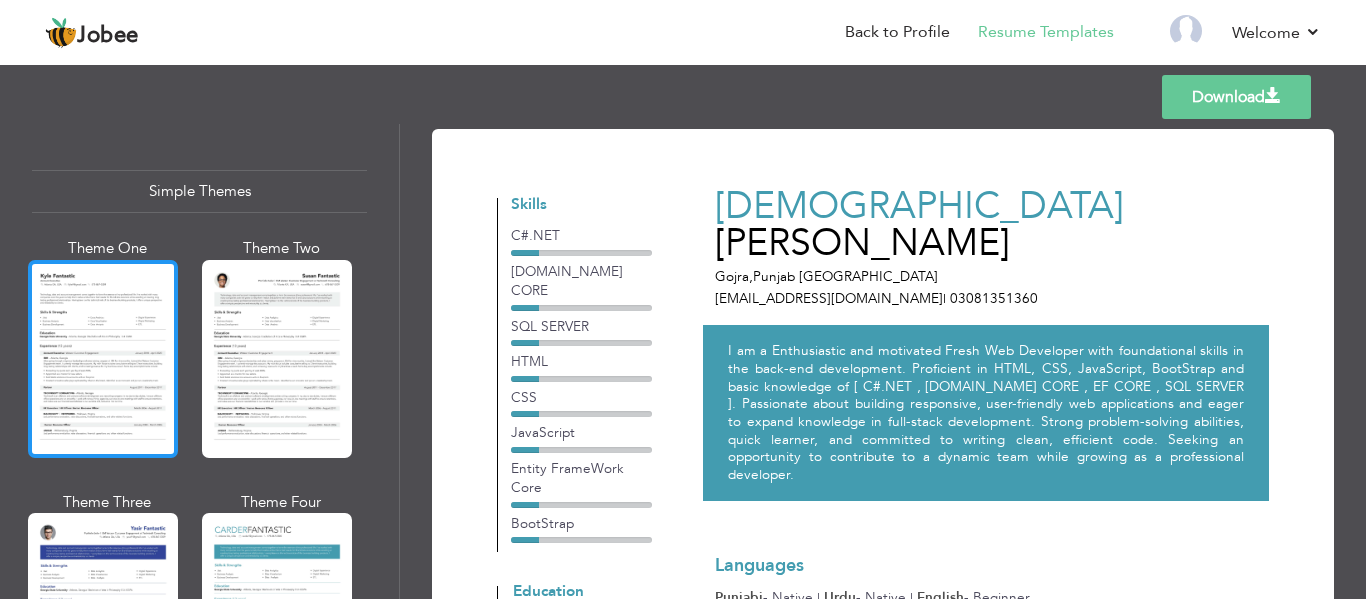 click at bounding box center (103, 359) 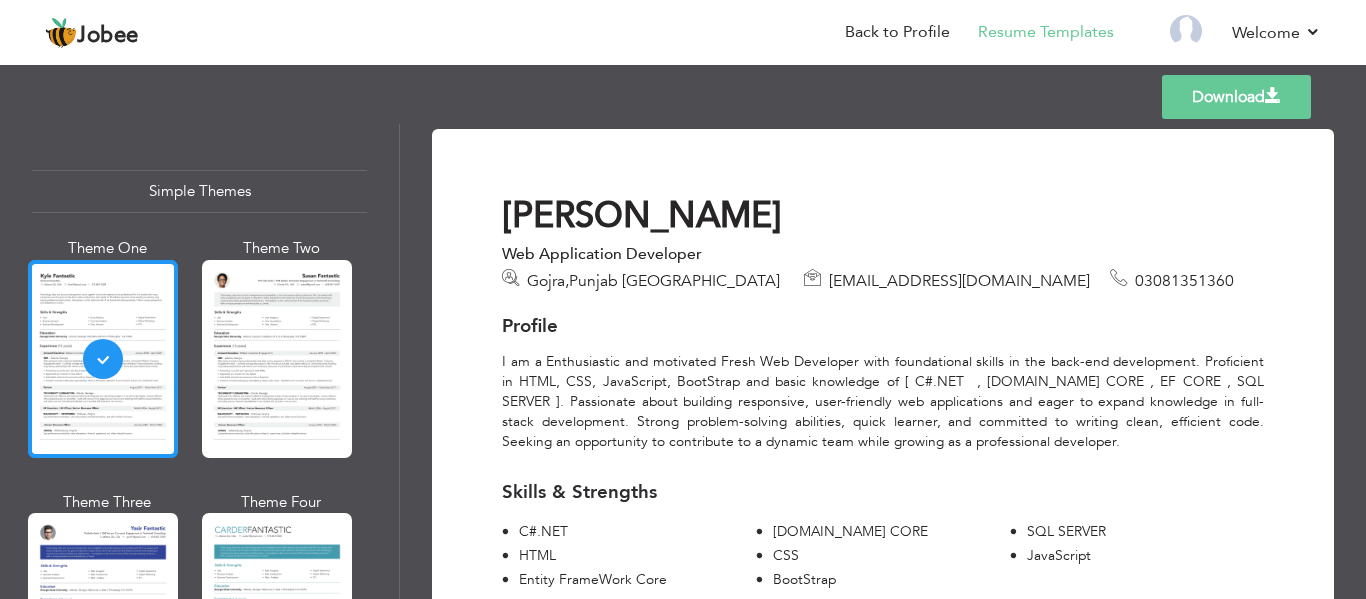 scroll, scrollTop: 3602, scrollLeft: 0, axis: vertical 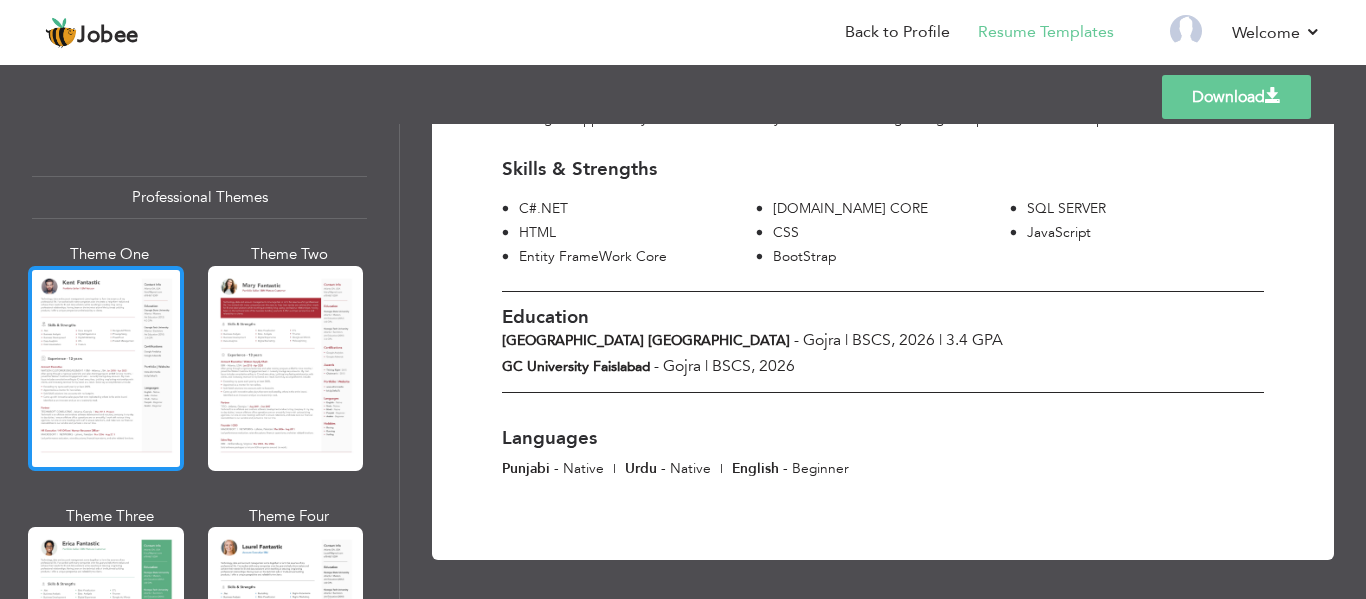 click at bounding box center [106, 368] 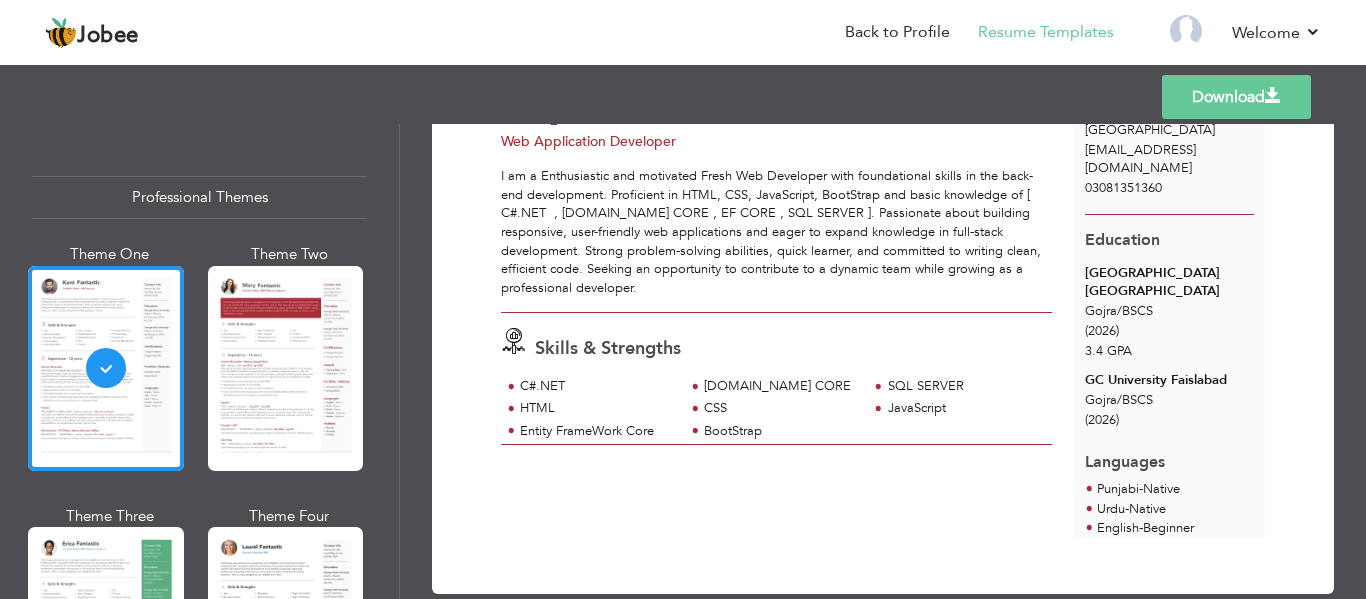 scroll, scrollTop: 0, scrollLeft: 0, axis: both 